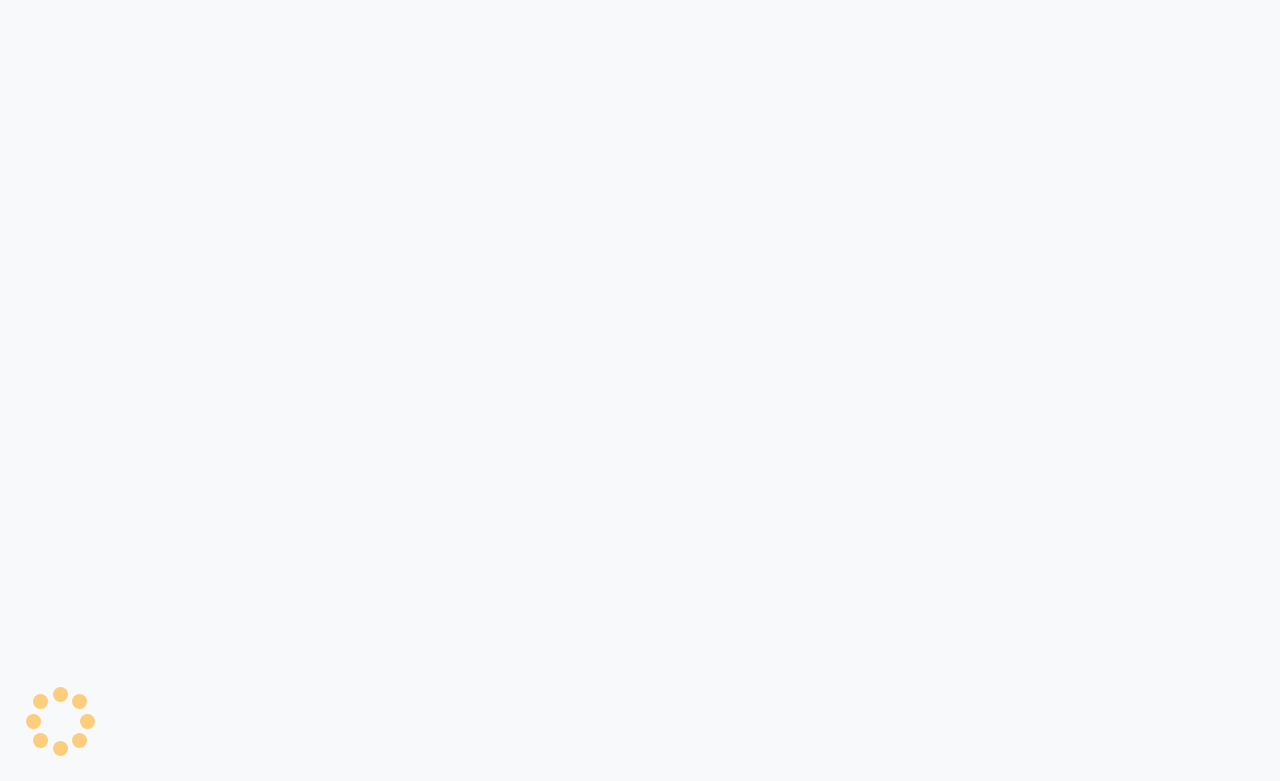 scroll, scrollTop: 0, scrollLeft: 0, axis: both 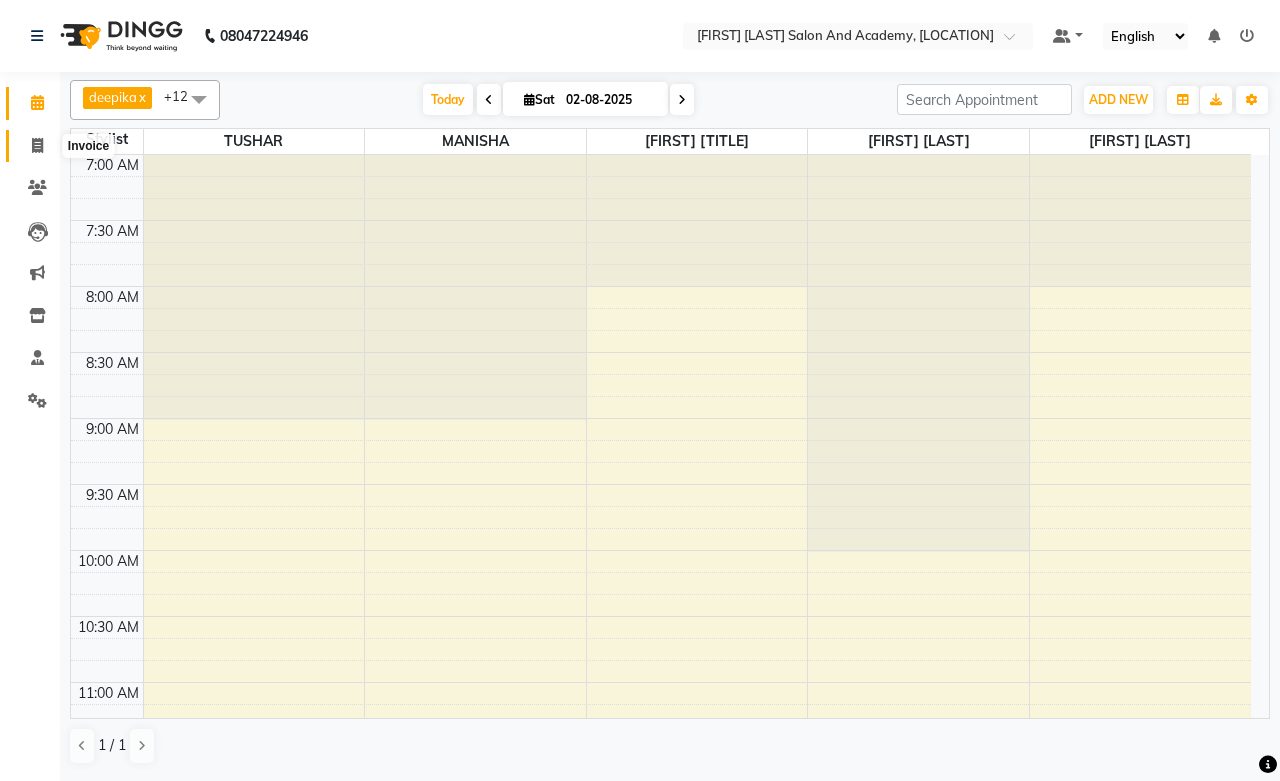 click 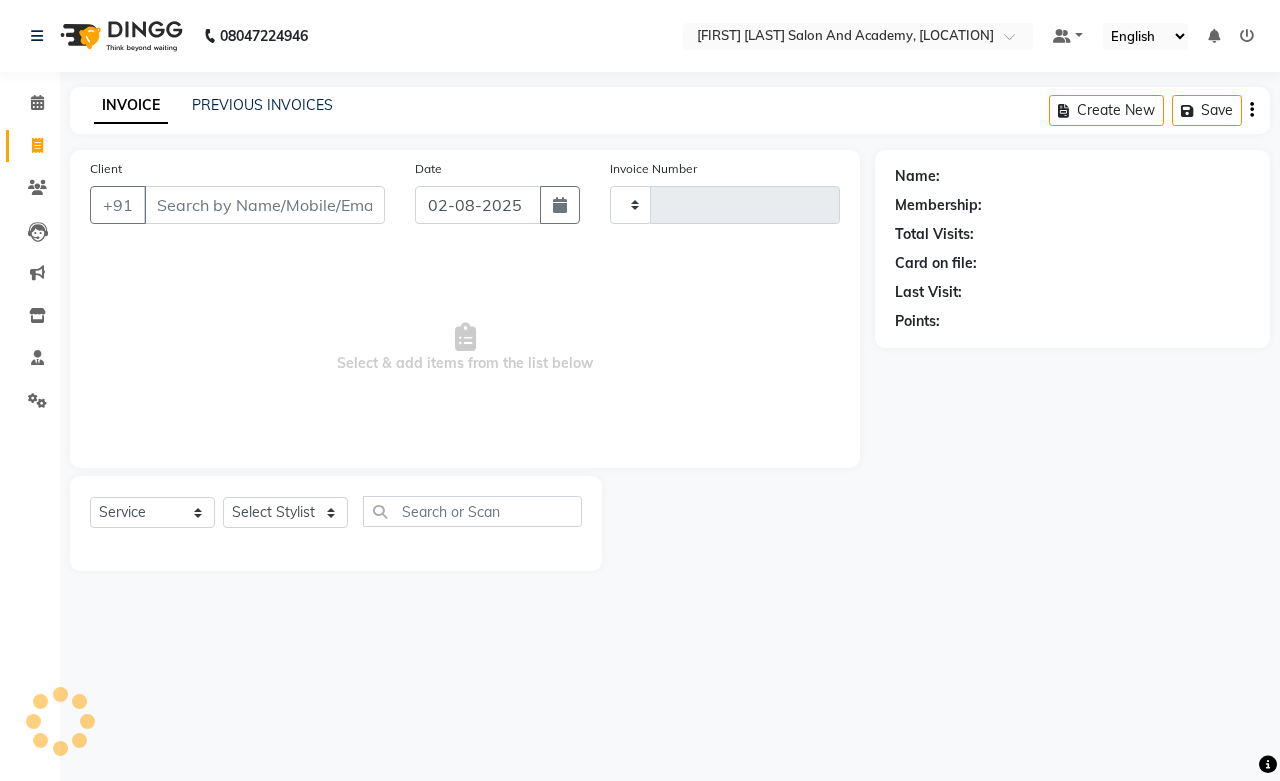 type on "0517" 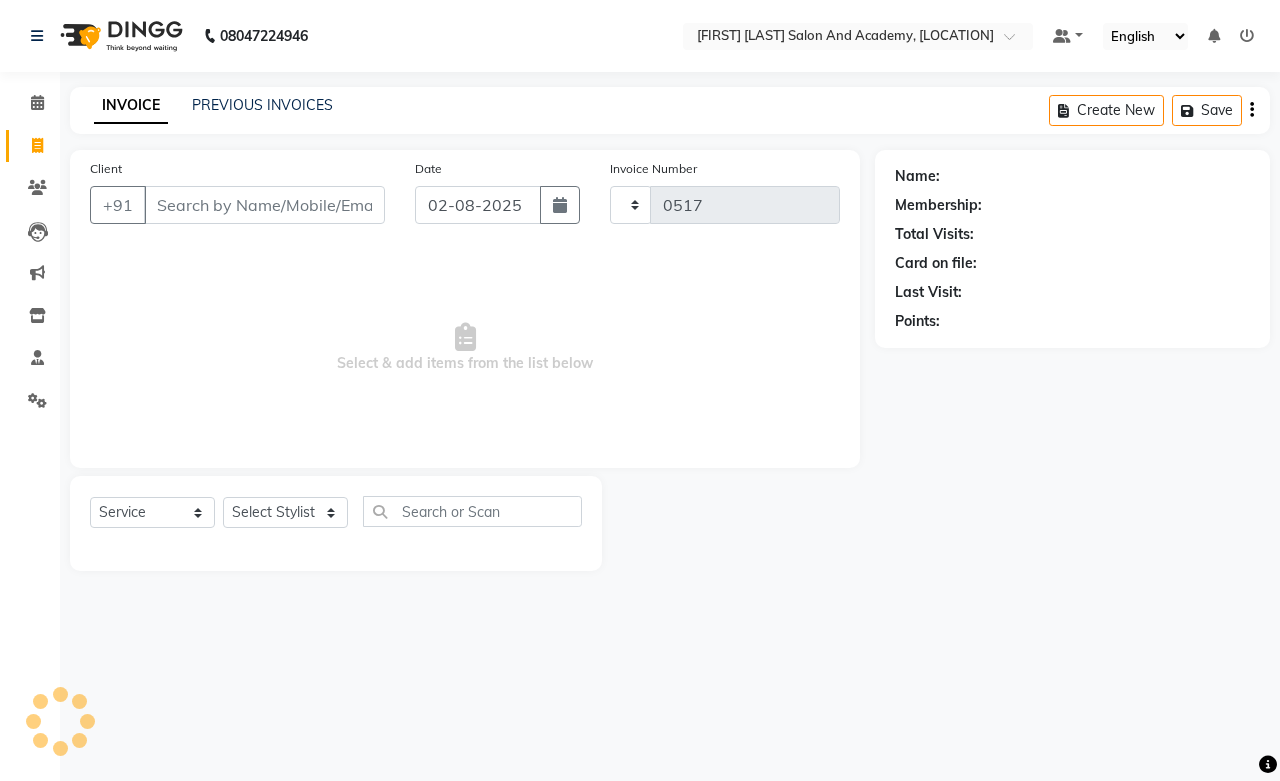 select on "6453" 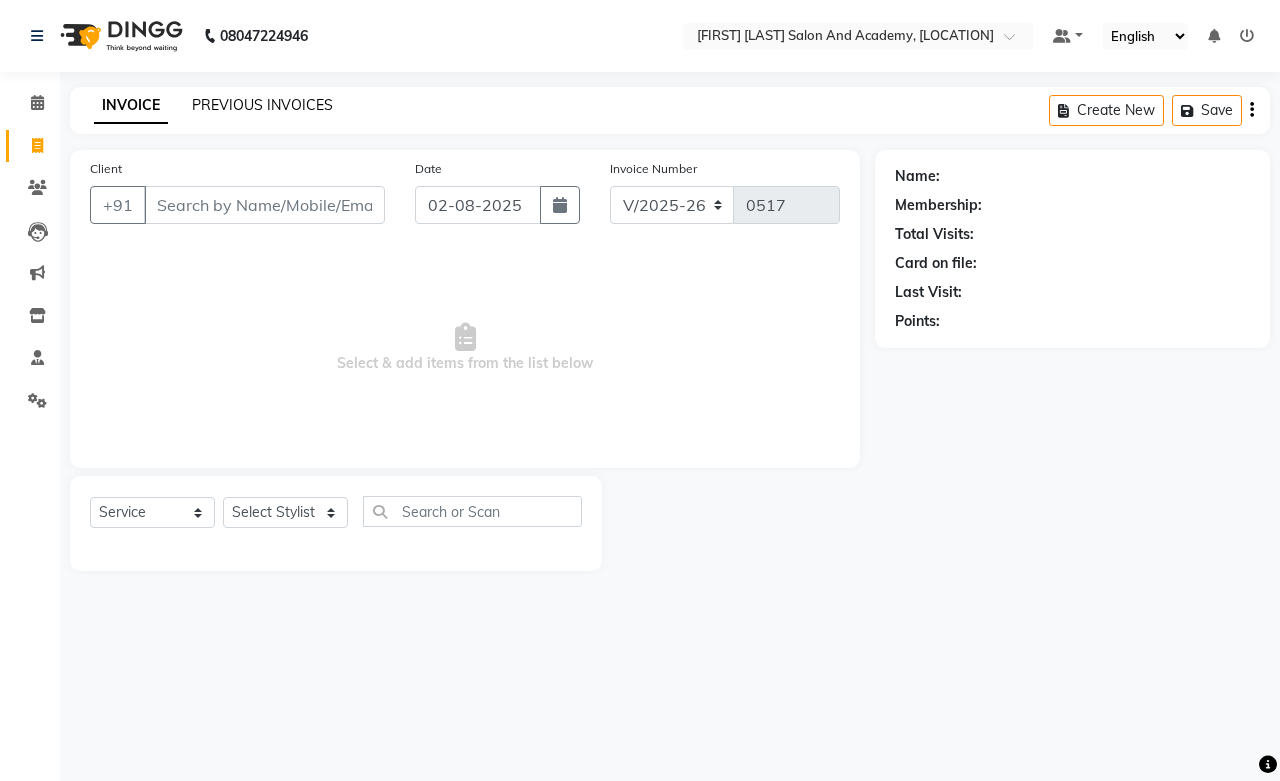 click on "PREVIOUS INVOICES" 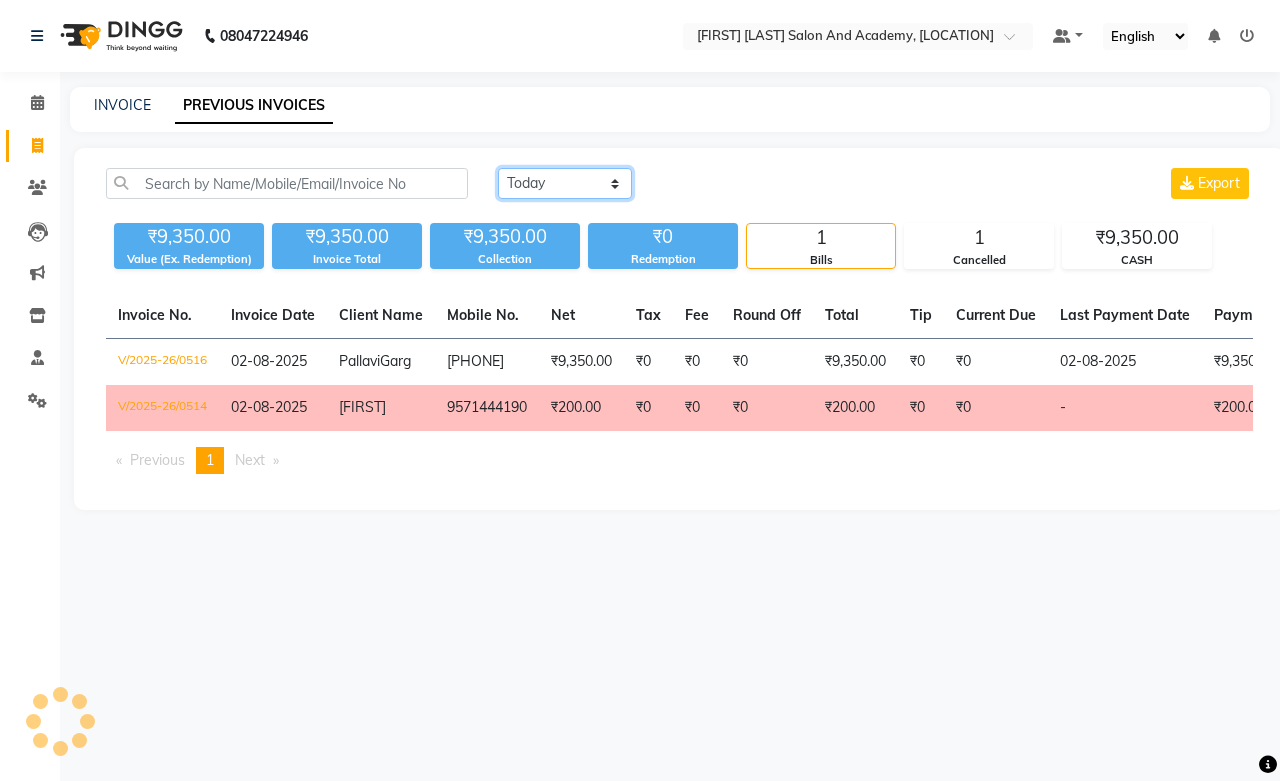 click on "Today Yesterday Custom Range" 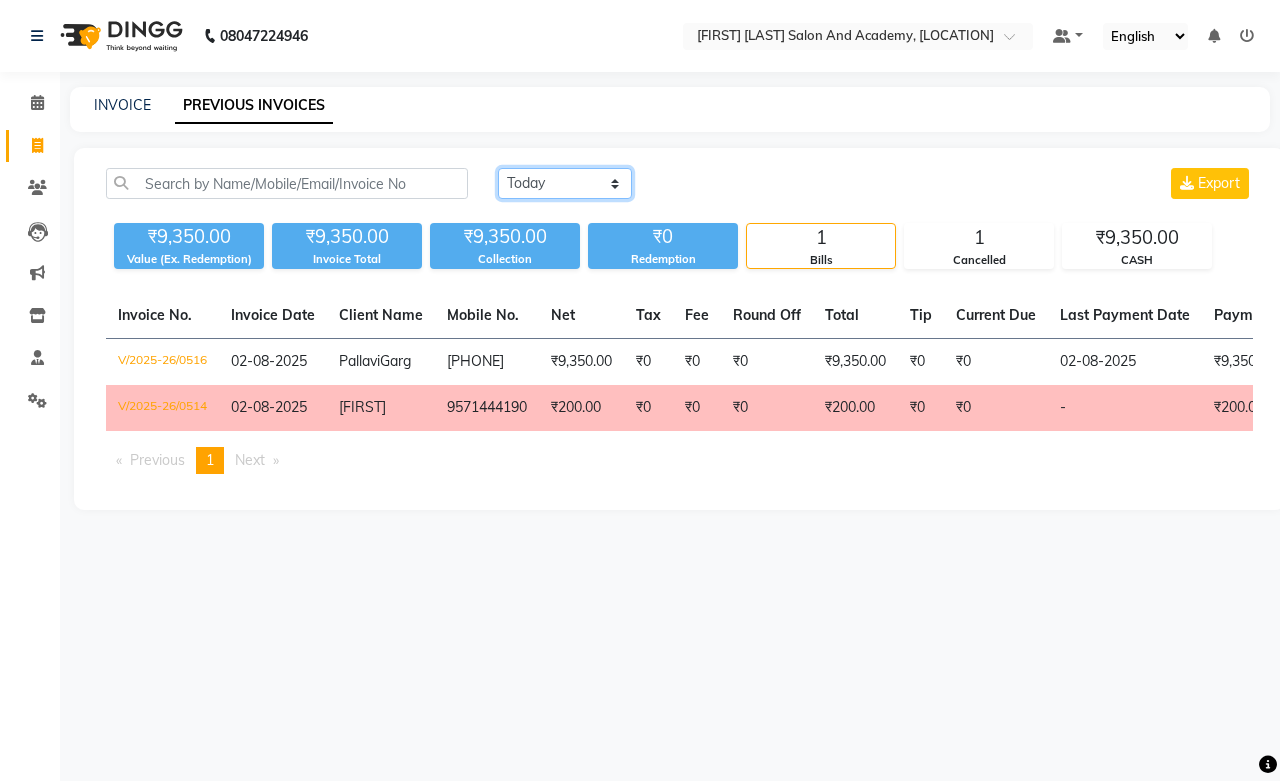select on "yesterday" 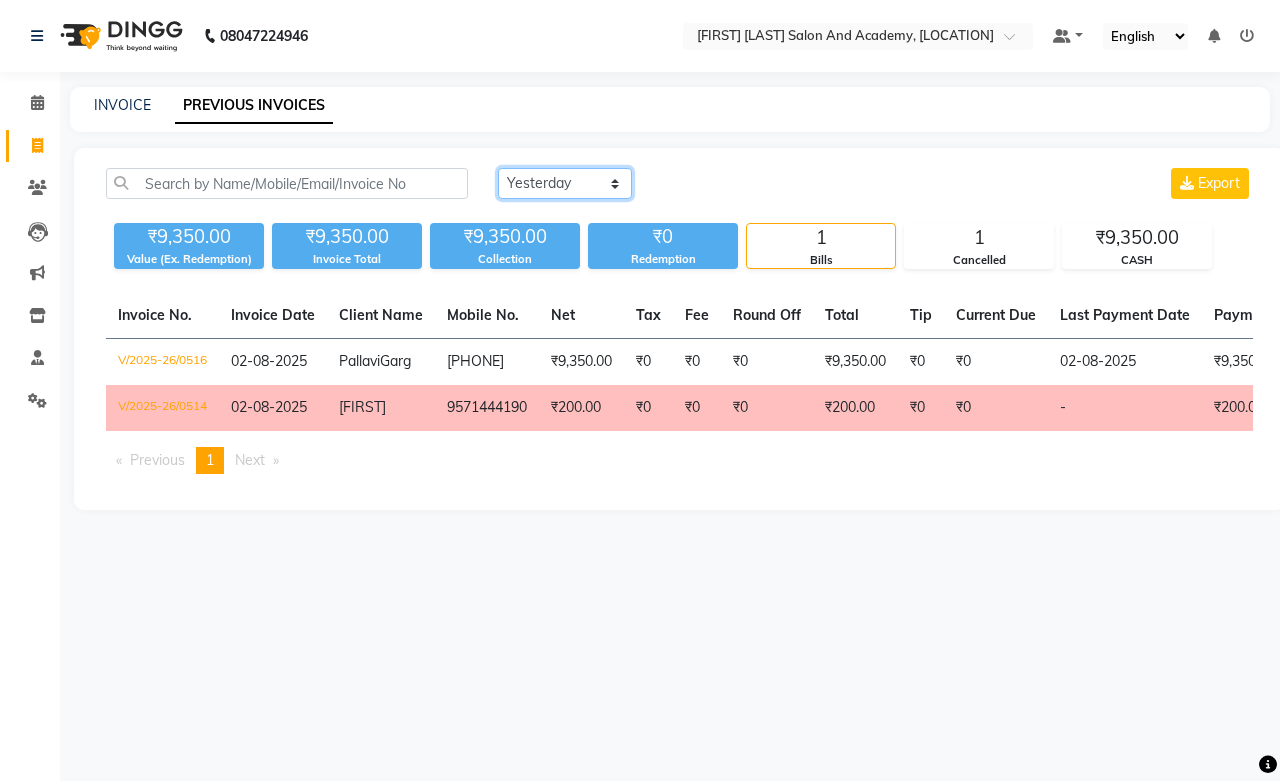 click on "Today Yesterday Custom Range" 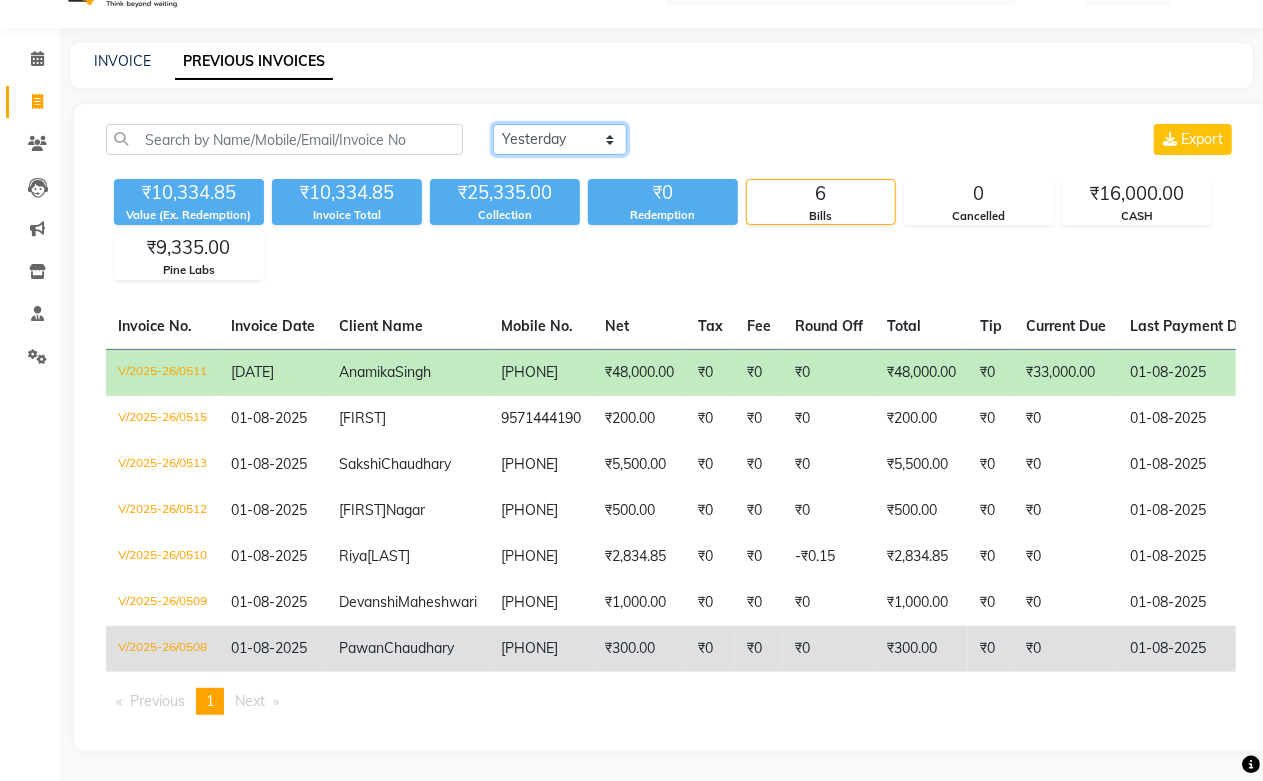 scroll, scrollTop: 160, scrollLeft: 0, axis: vertical 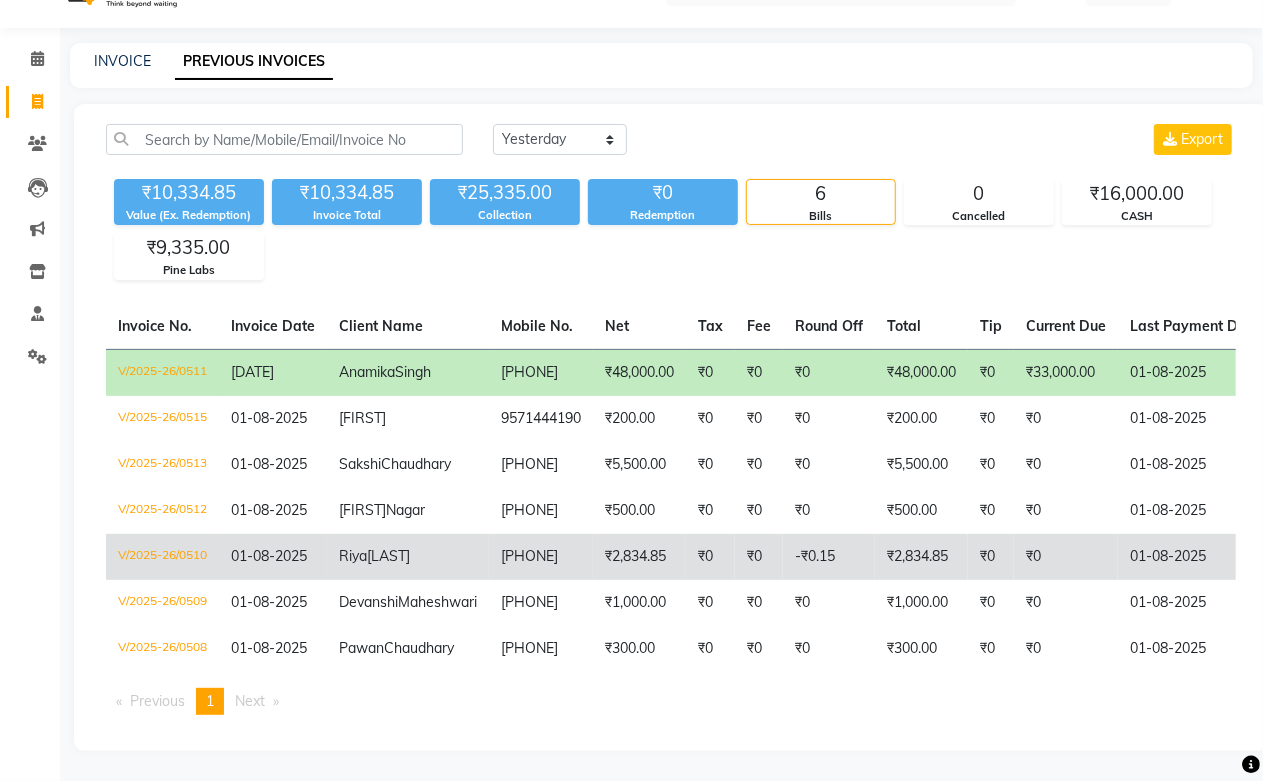 click on "Khandelwal" 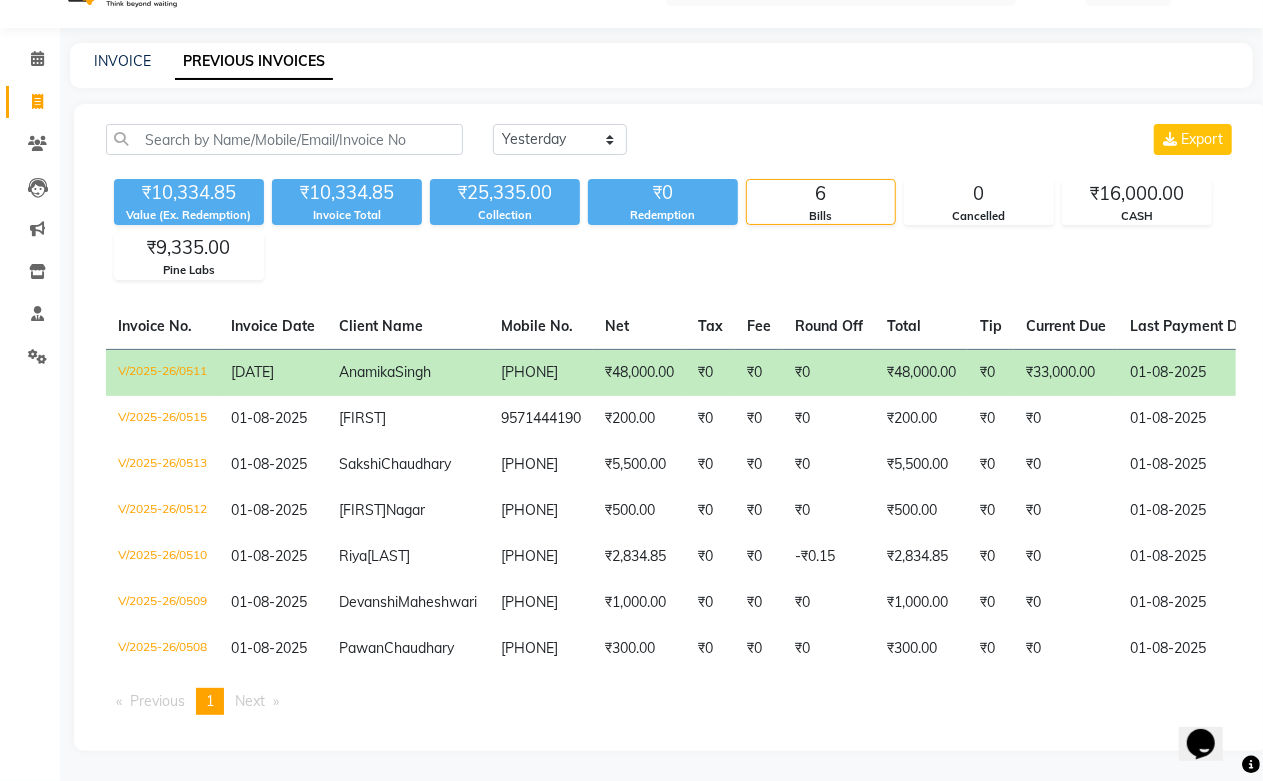 scroll, scrollTop: 0, scrollLeft: 0, axis: both 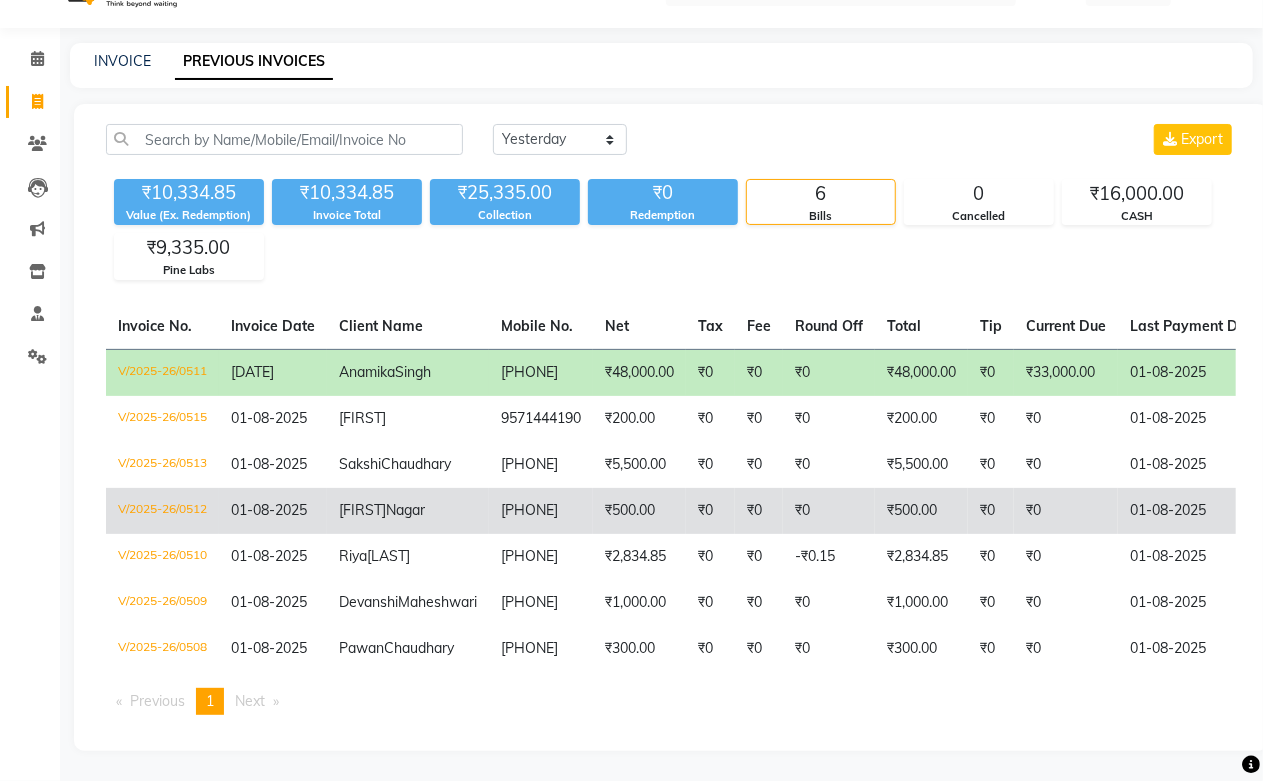 click on "9414729532" 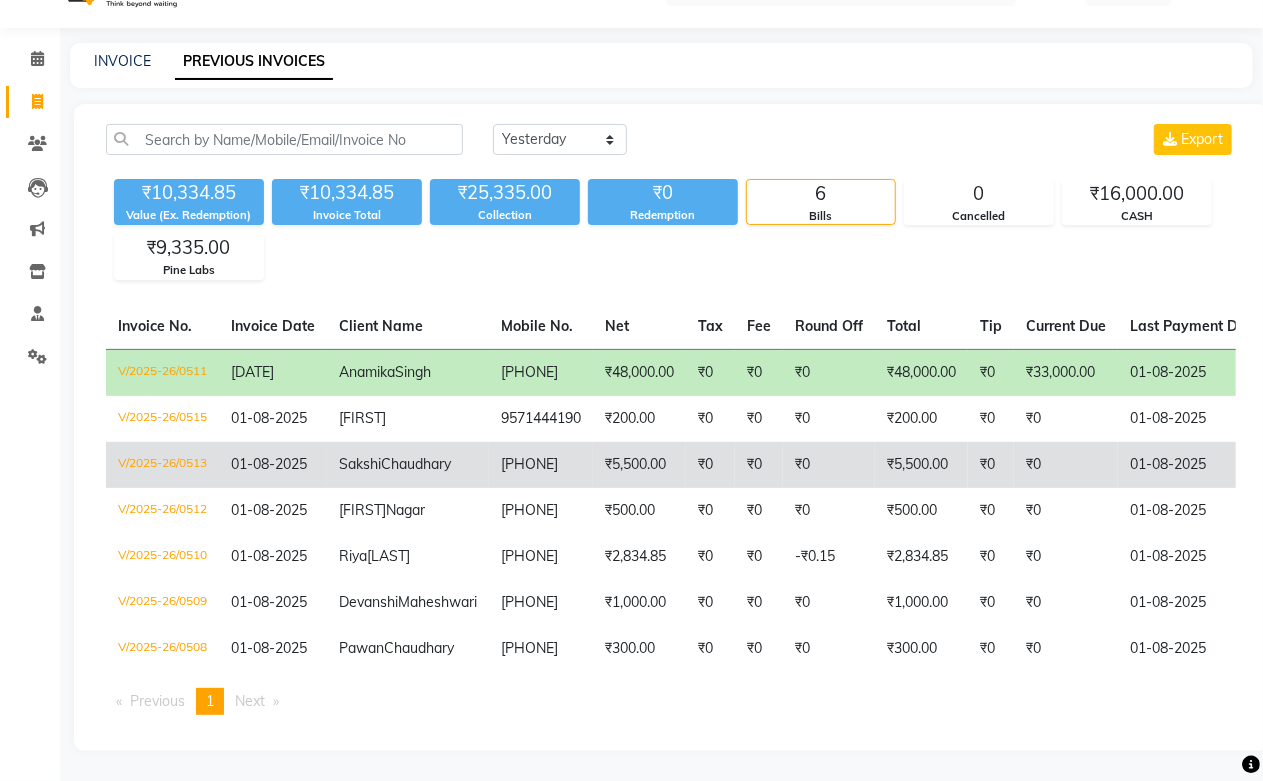click on "9686756770" 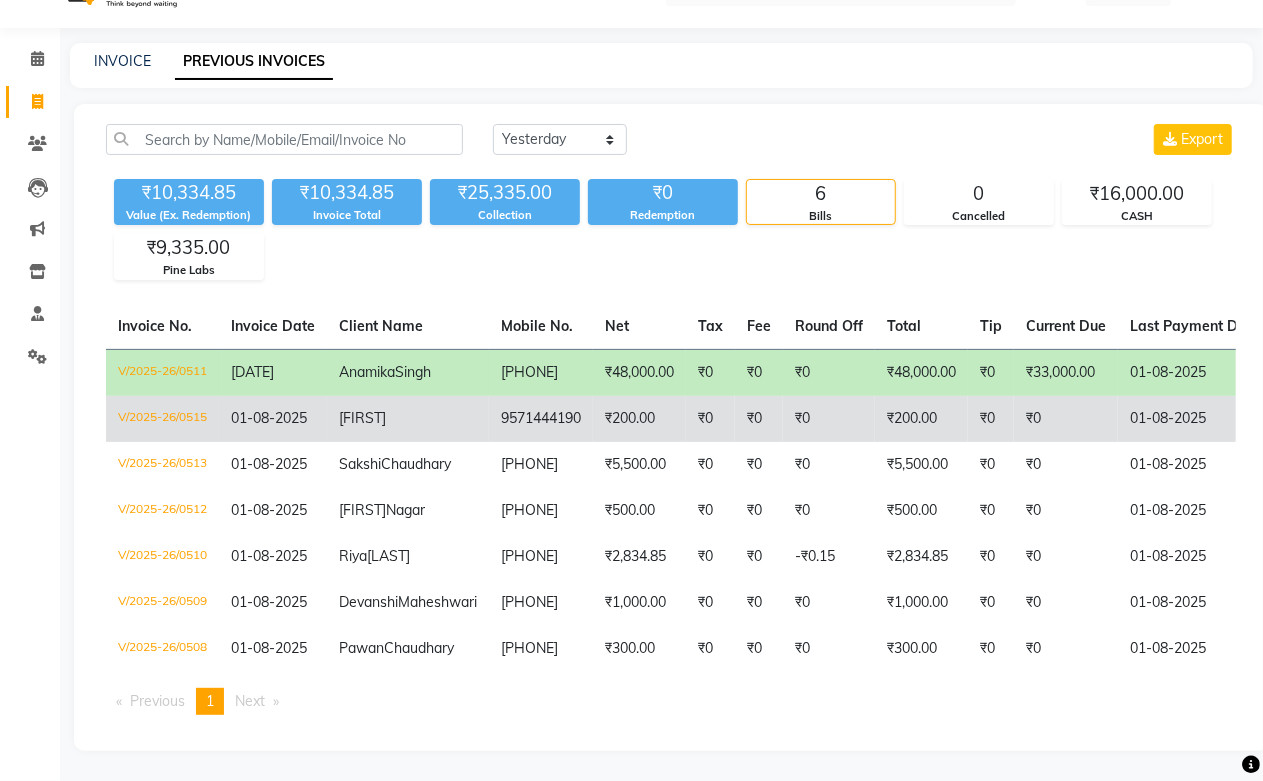 click on "9571444190" 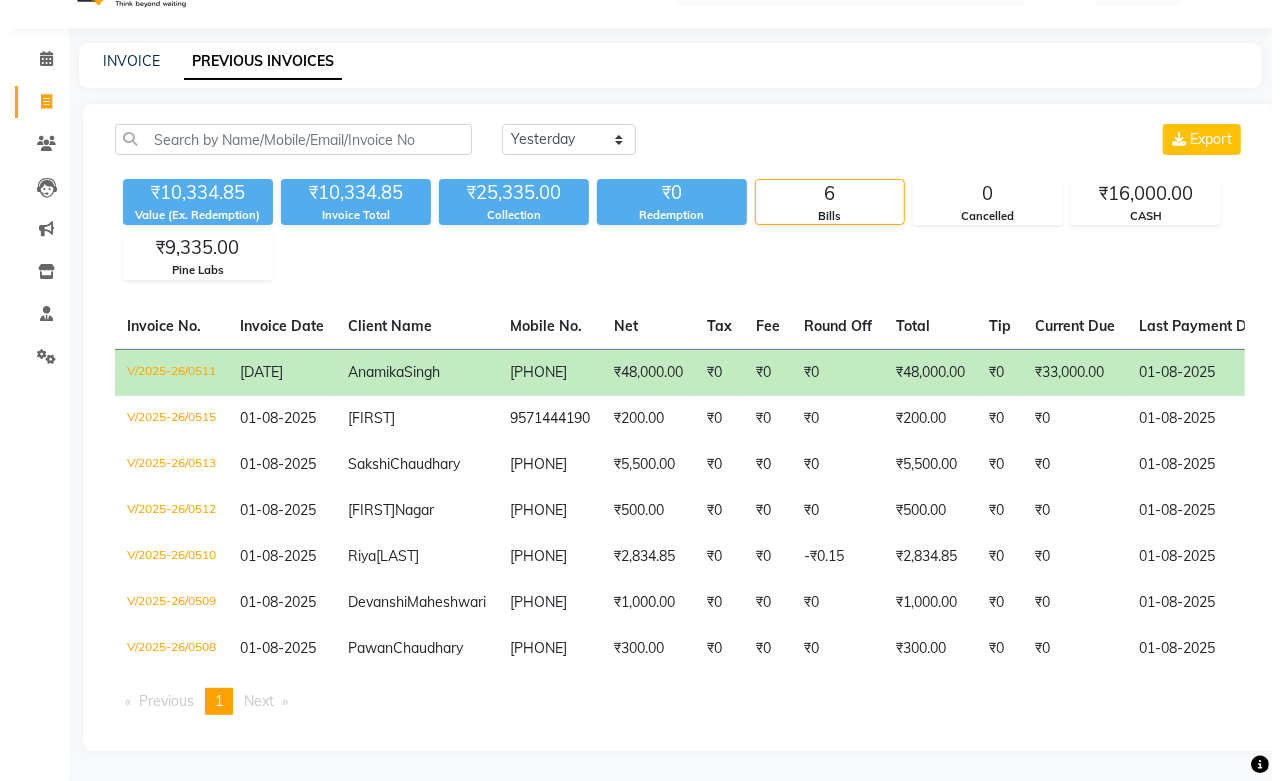 scroll, scrollTop: 0, scrollLeft: 0, axis: both 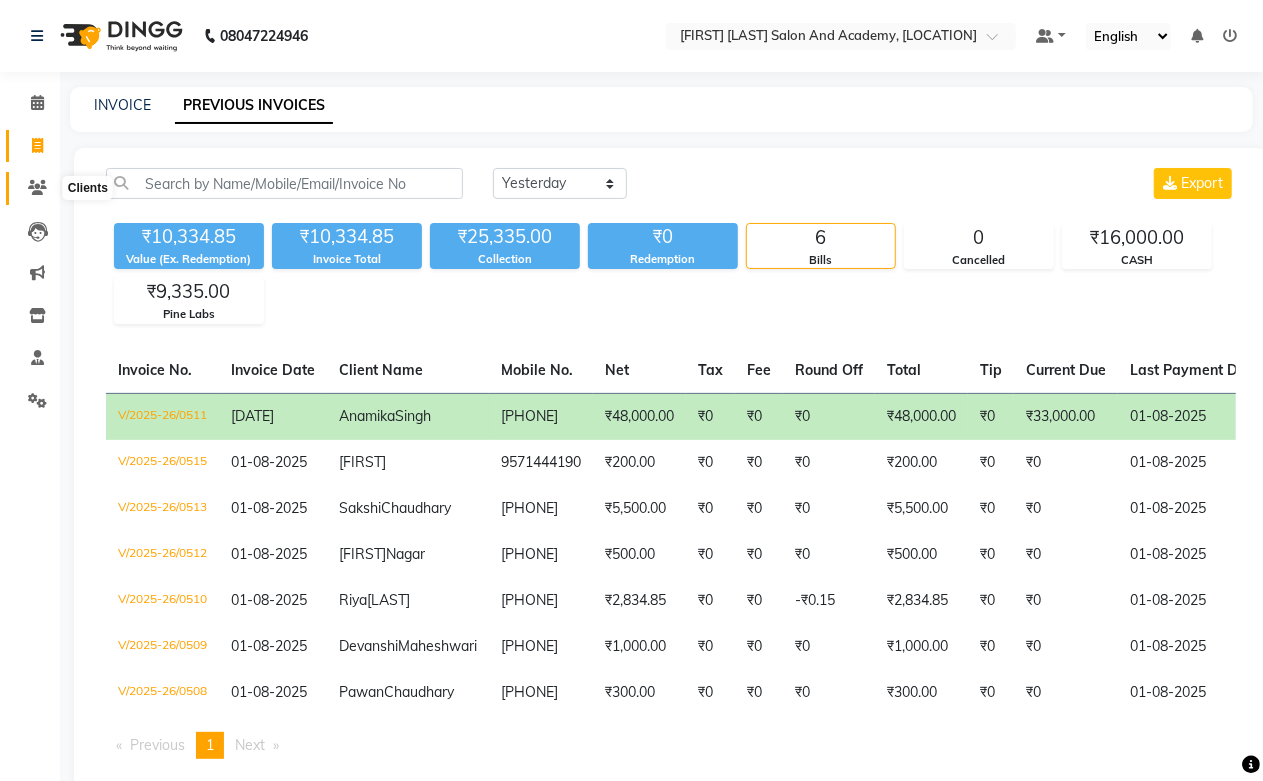 click 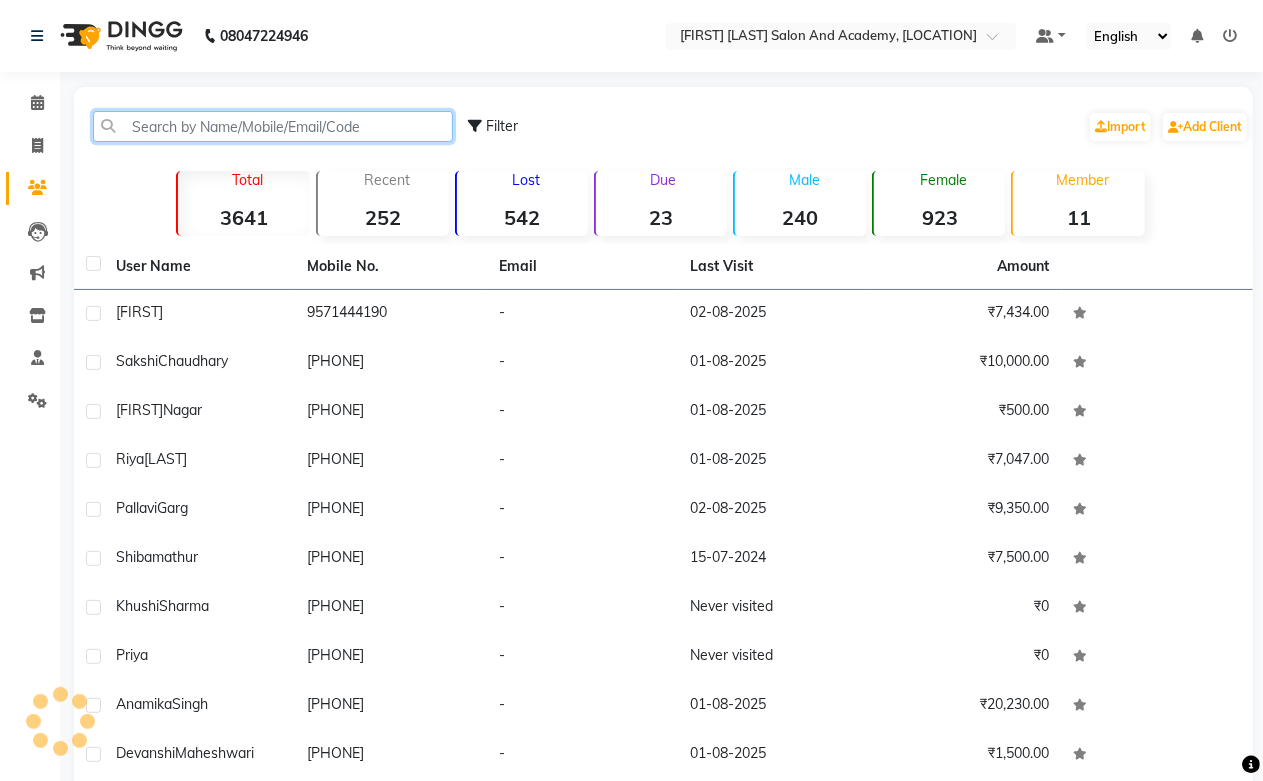 click 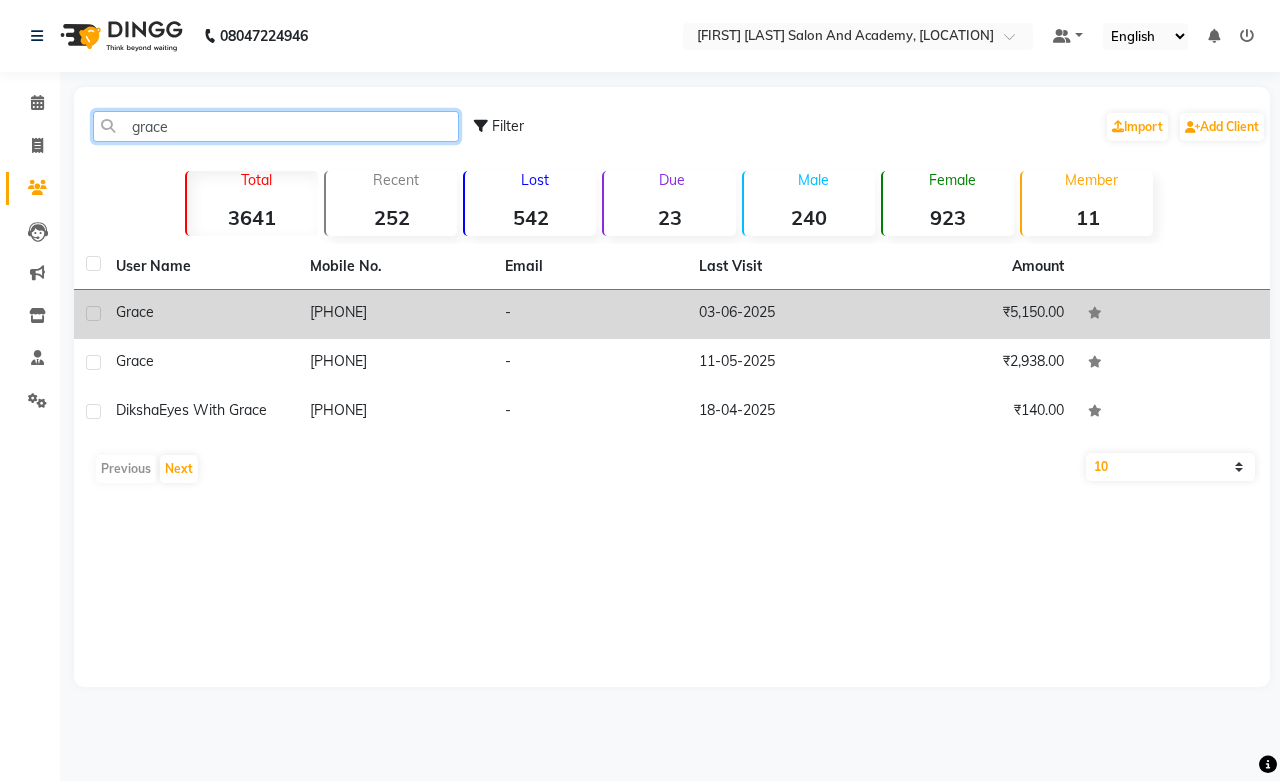 type on "grace" 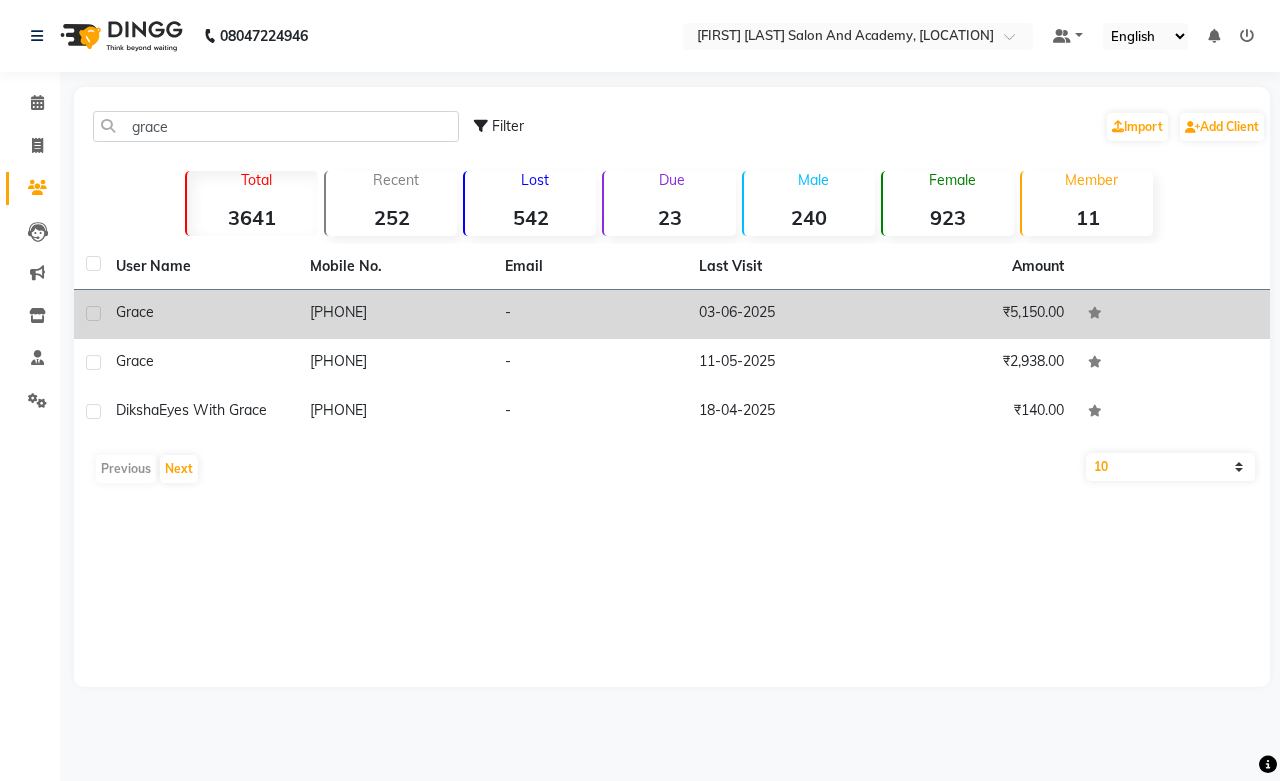 click on "03-06-2025" 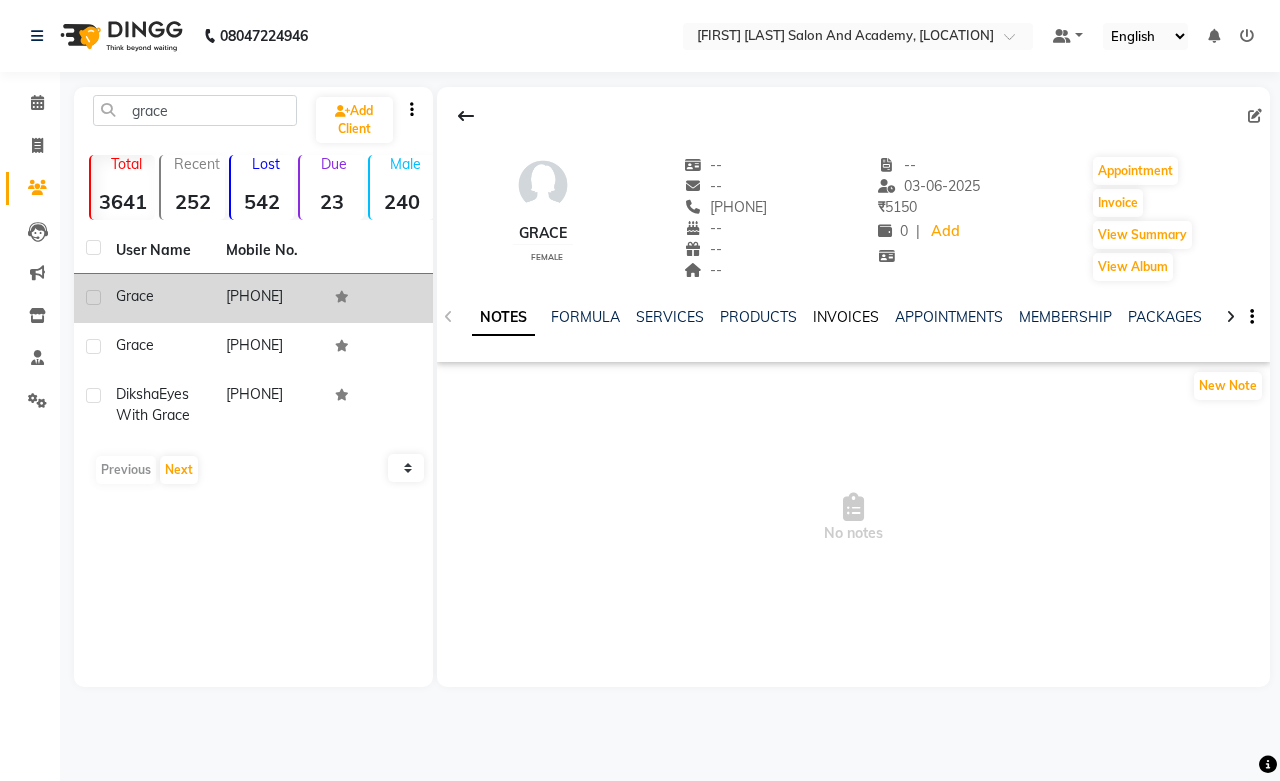 click on "INVOICES" 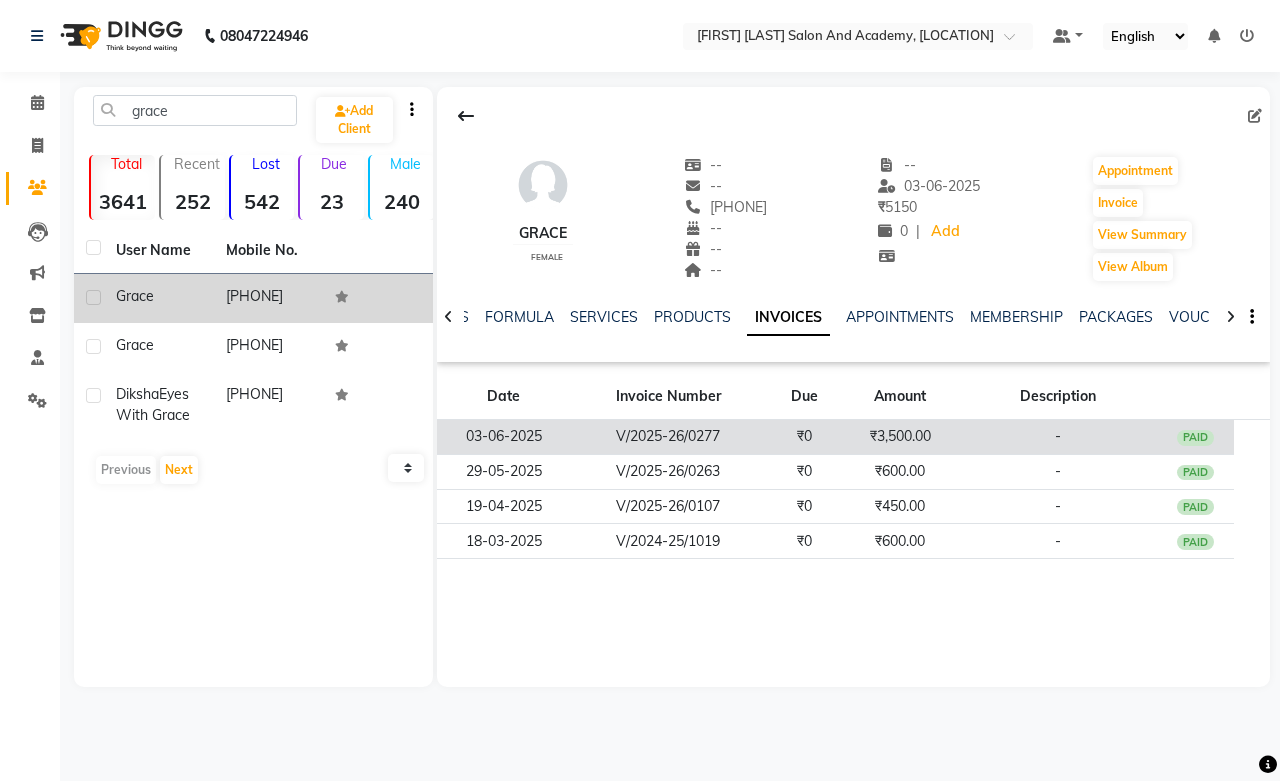 click on "V/2025-26/0277" 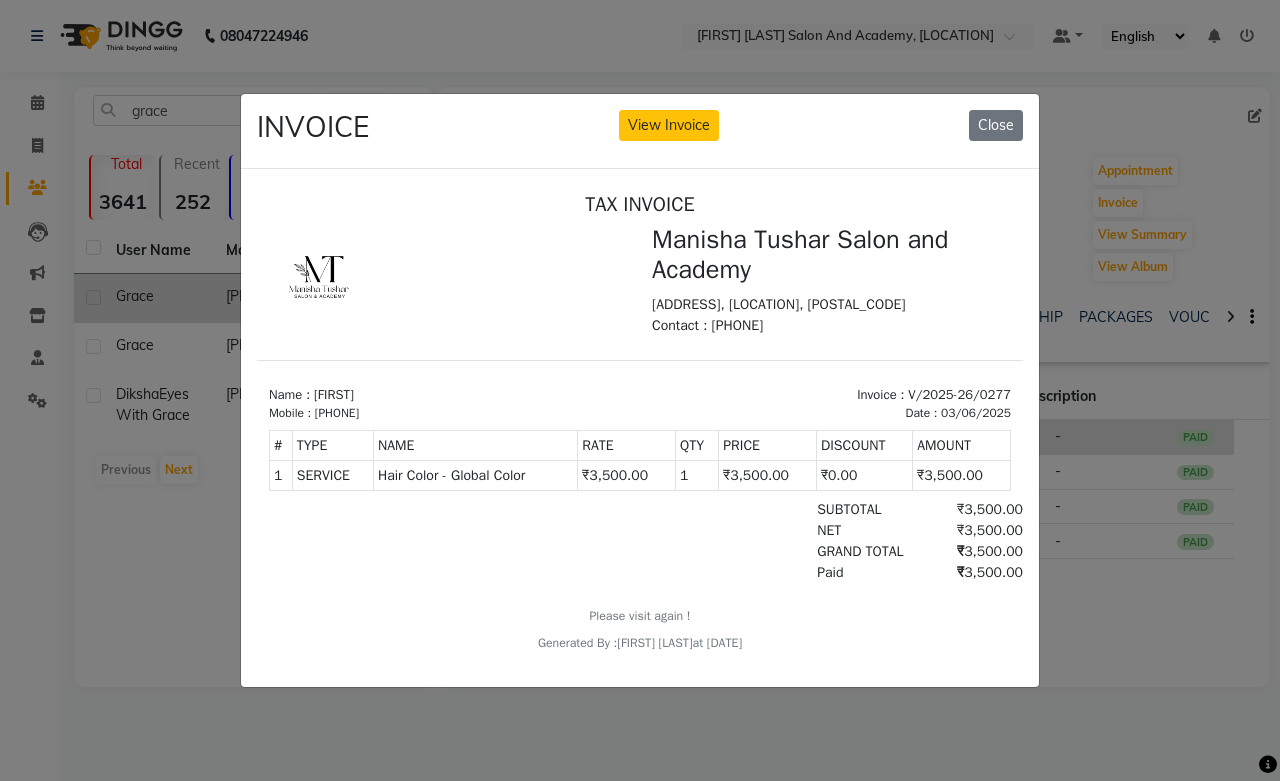 scroll, scrollTop: 0, scrollLeft: 0, axis: both 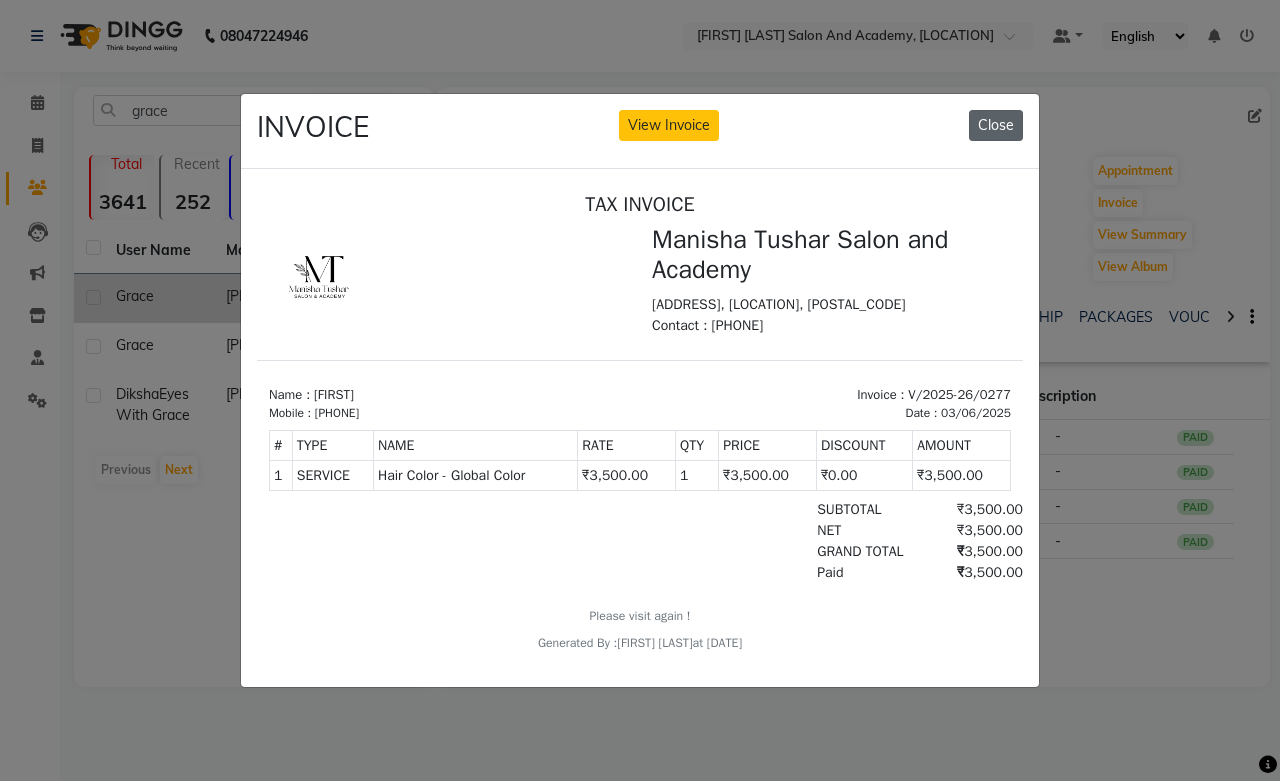 click on "Close" 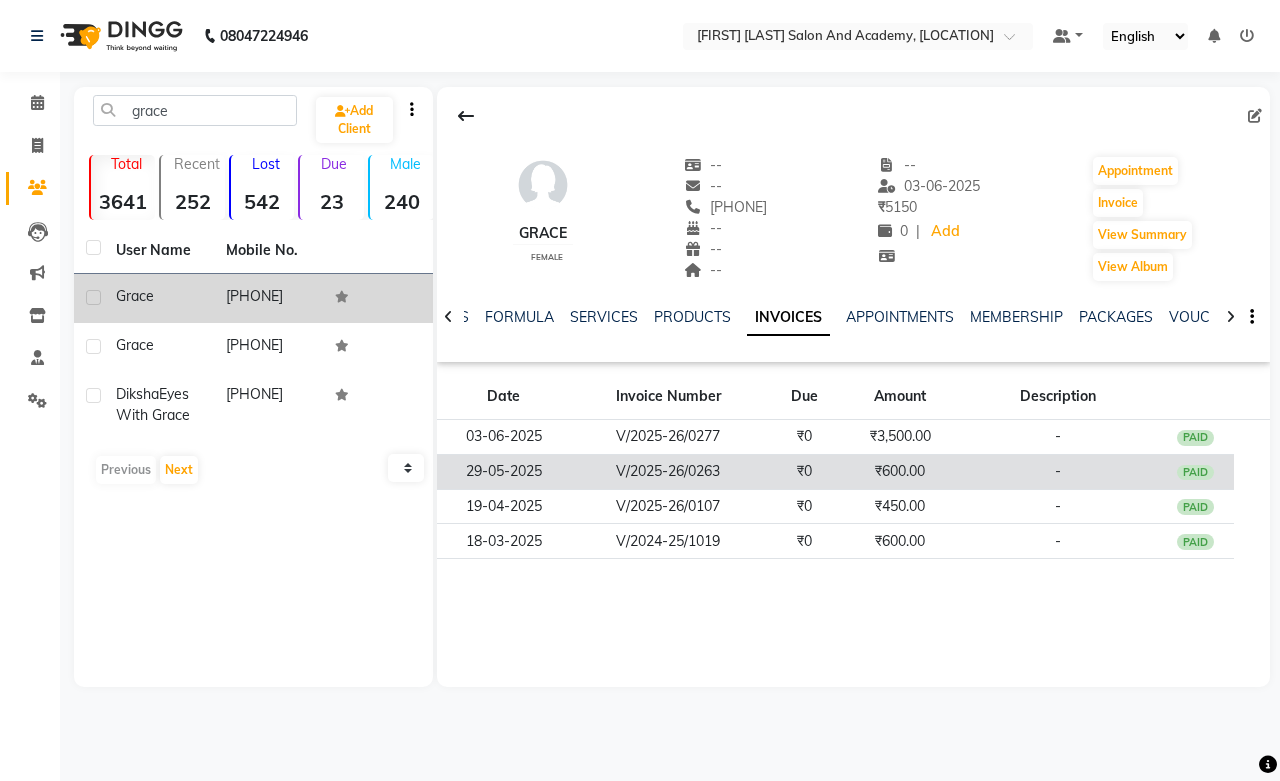 click on "₹600.00" 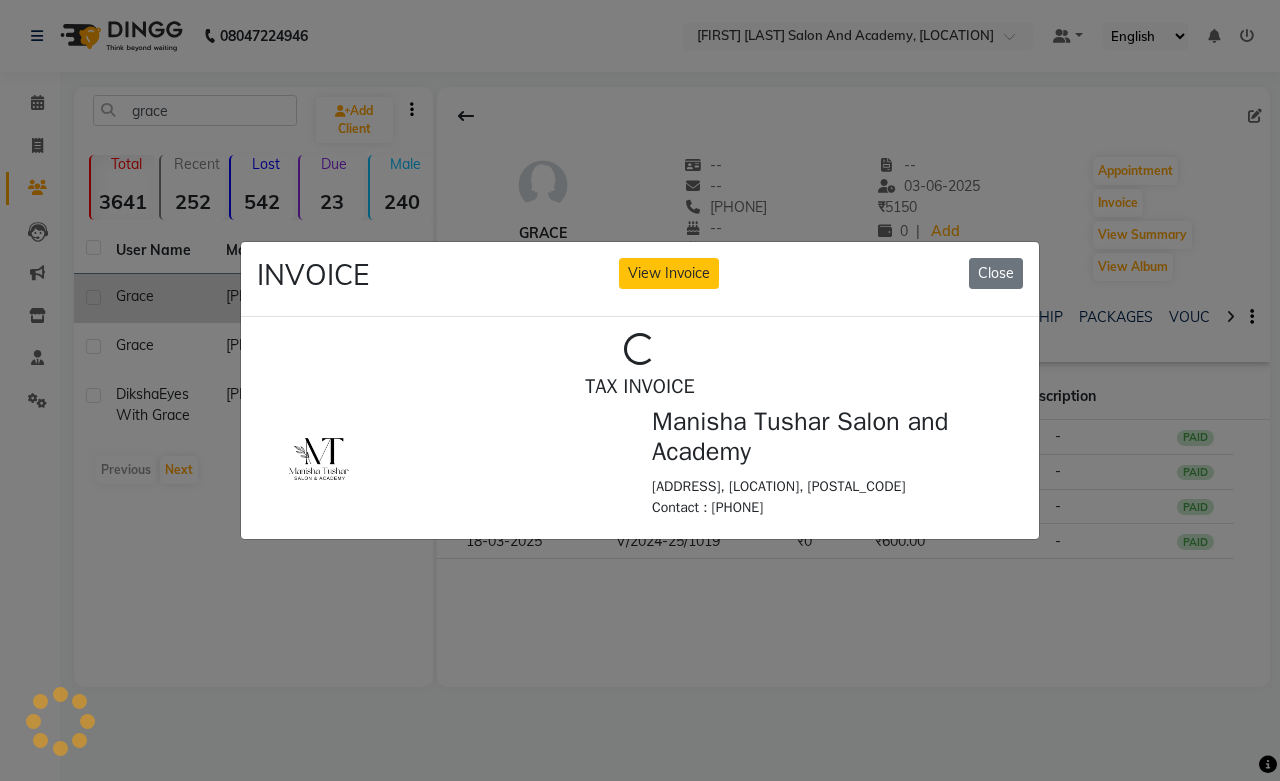 scroll, scrollTop: 0, scrollLeft: 0, axis: both 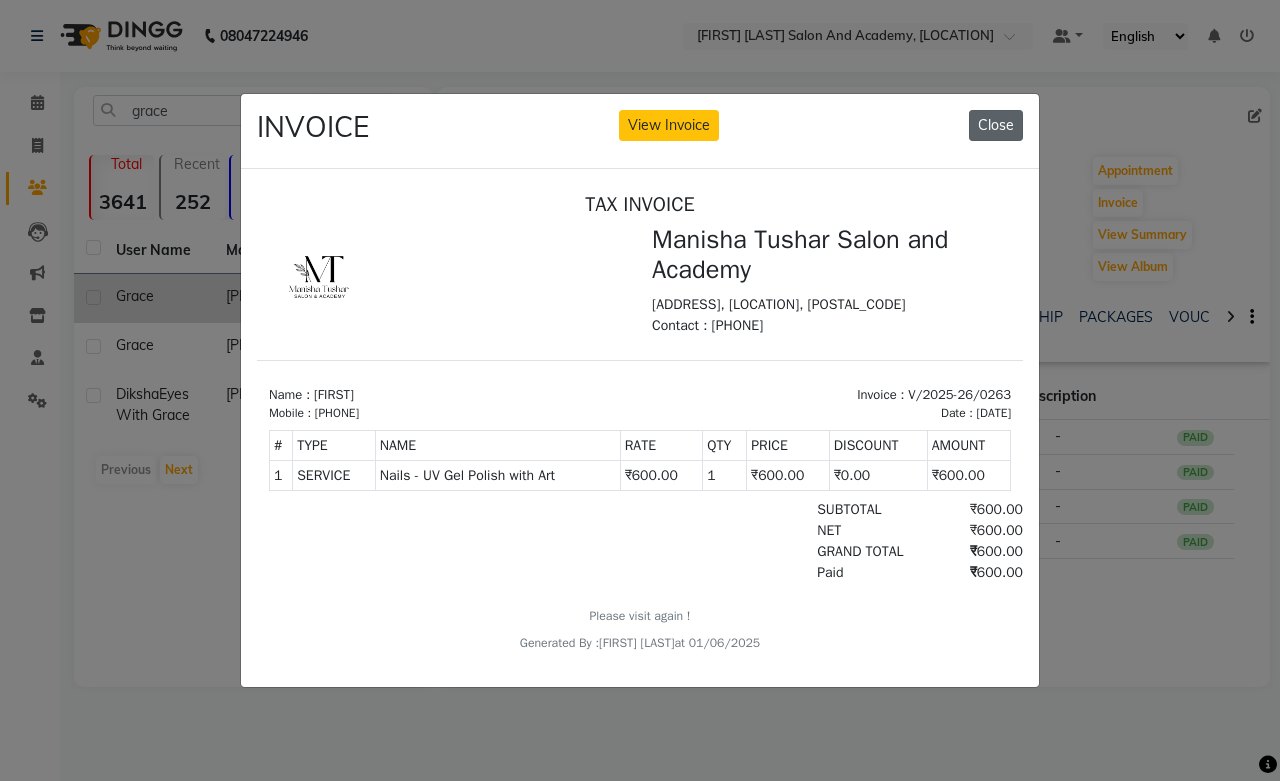 click on "Close" 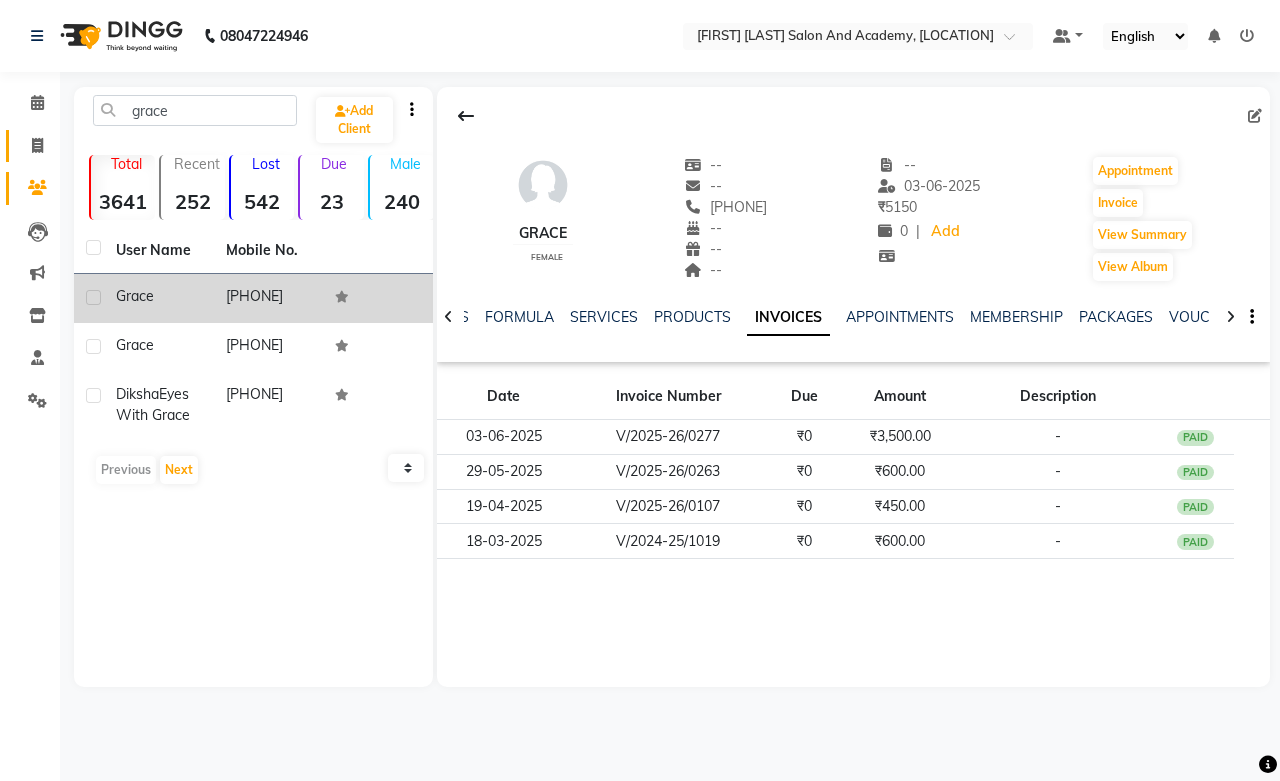 click 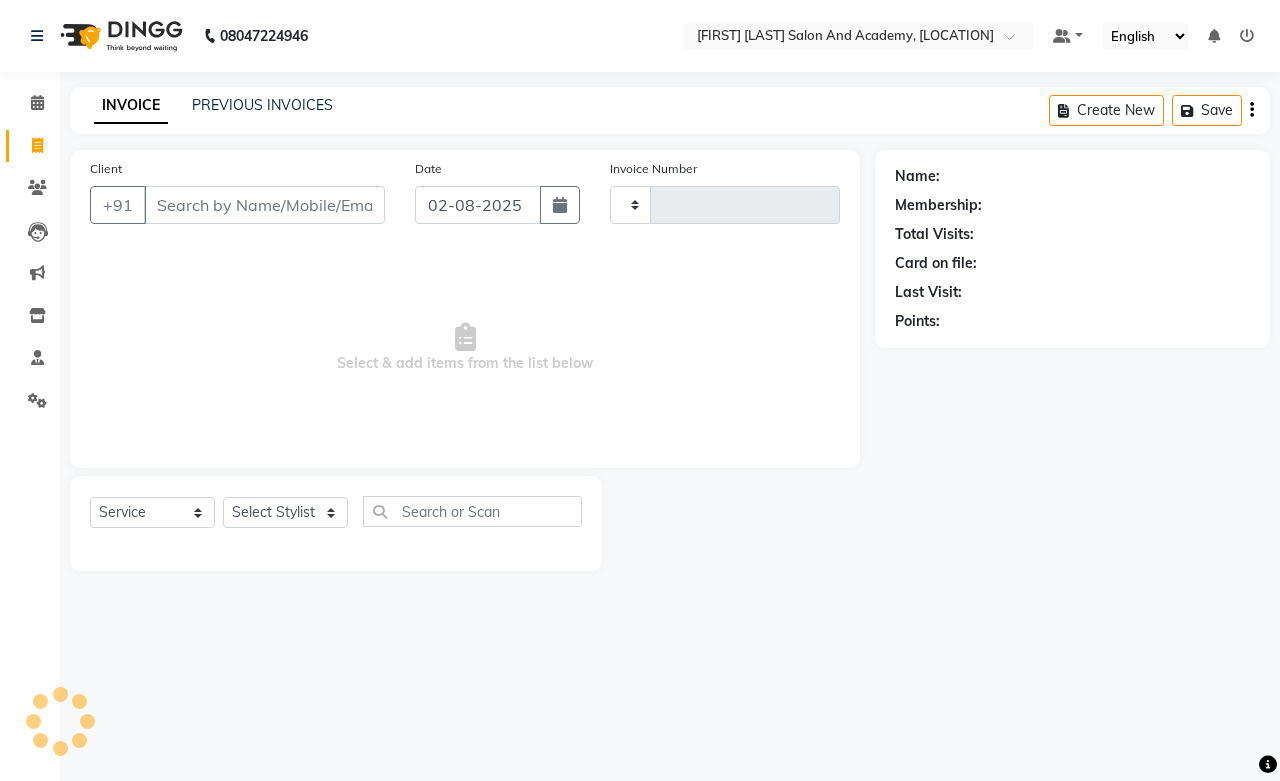 type on "0517" 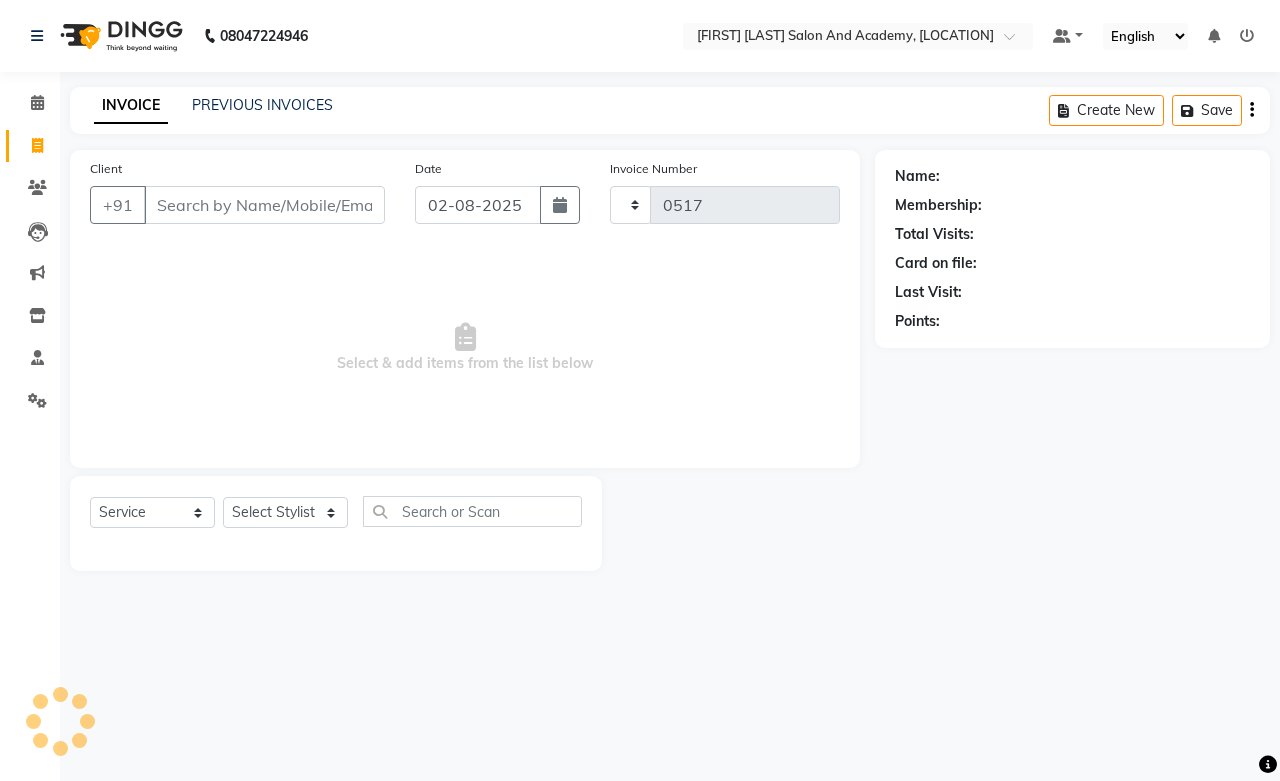 select on "6453" 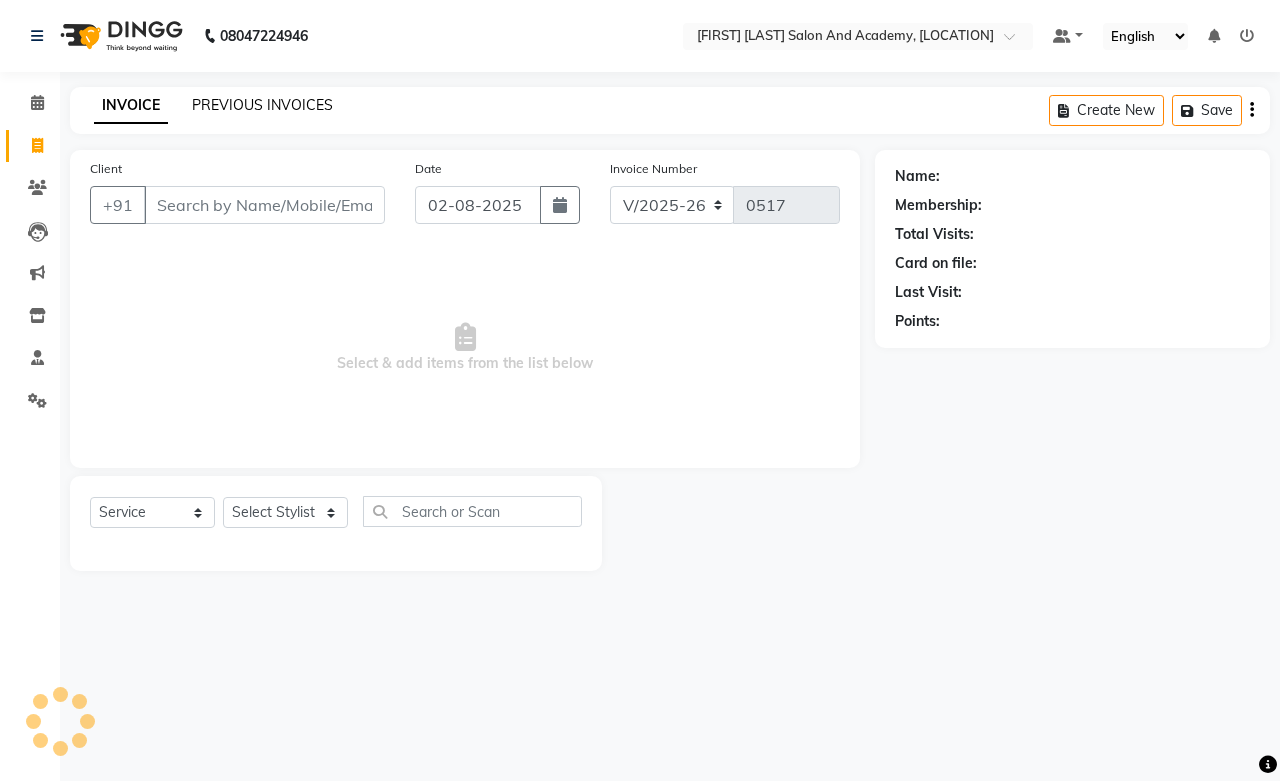 click on "PREVIOUS INVOICES" 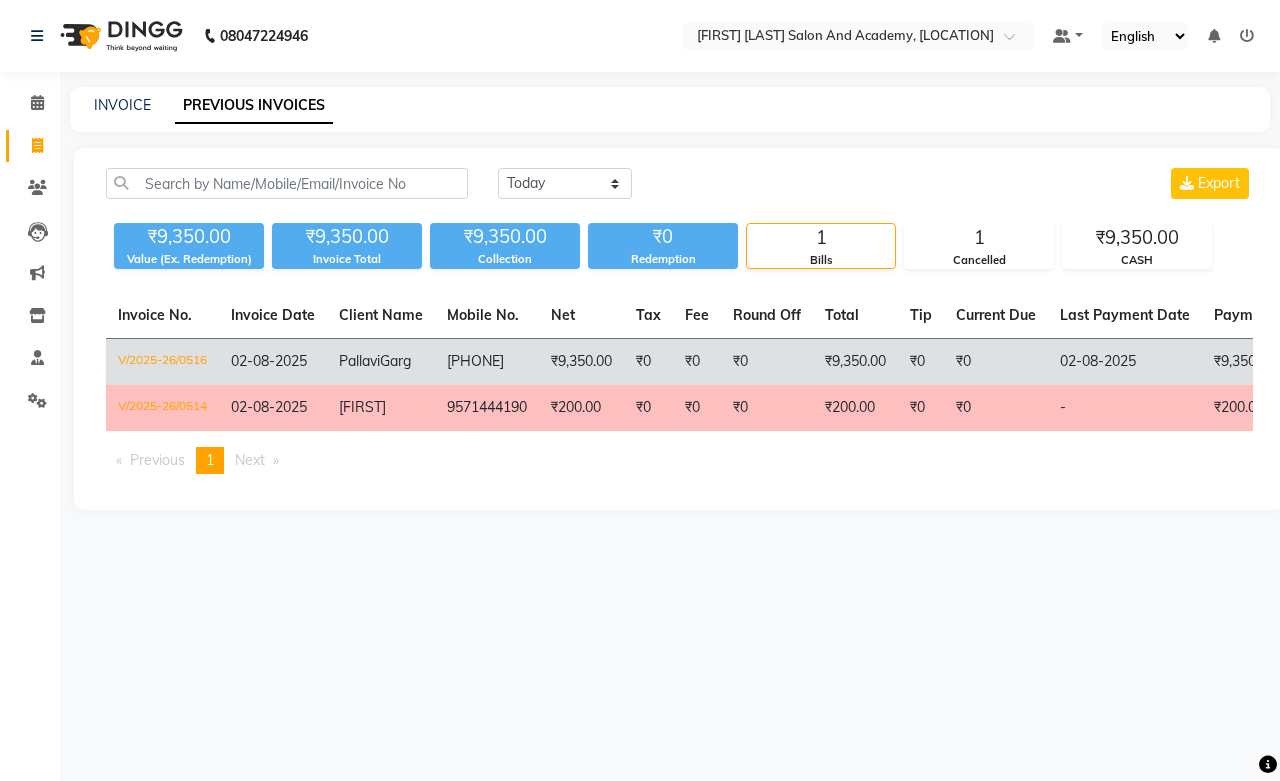click on "₹9,350.00" 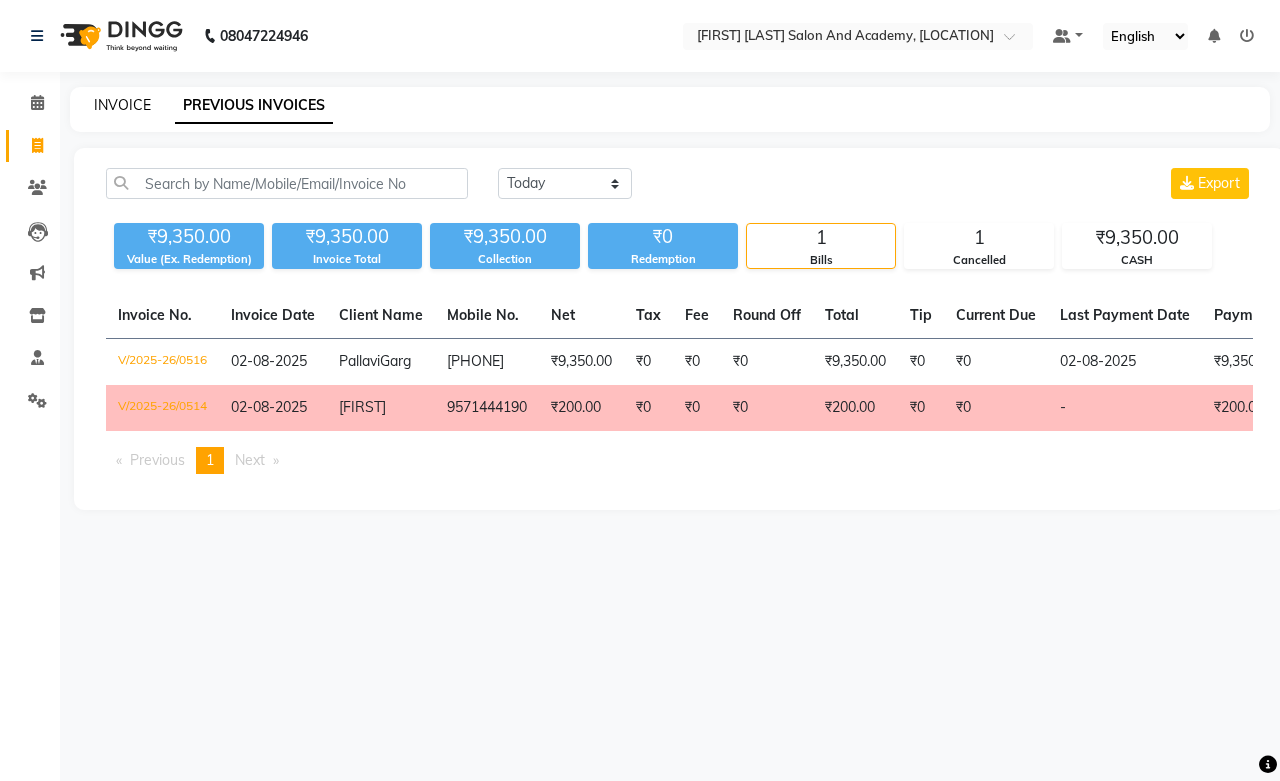 click on "INVOICE" 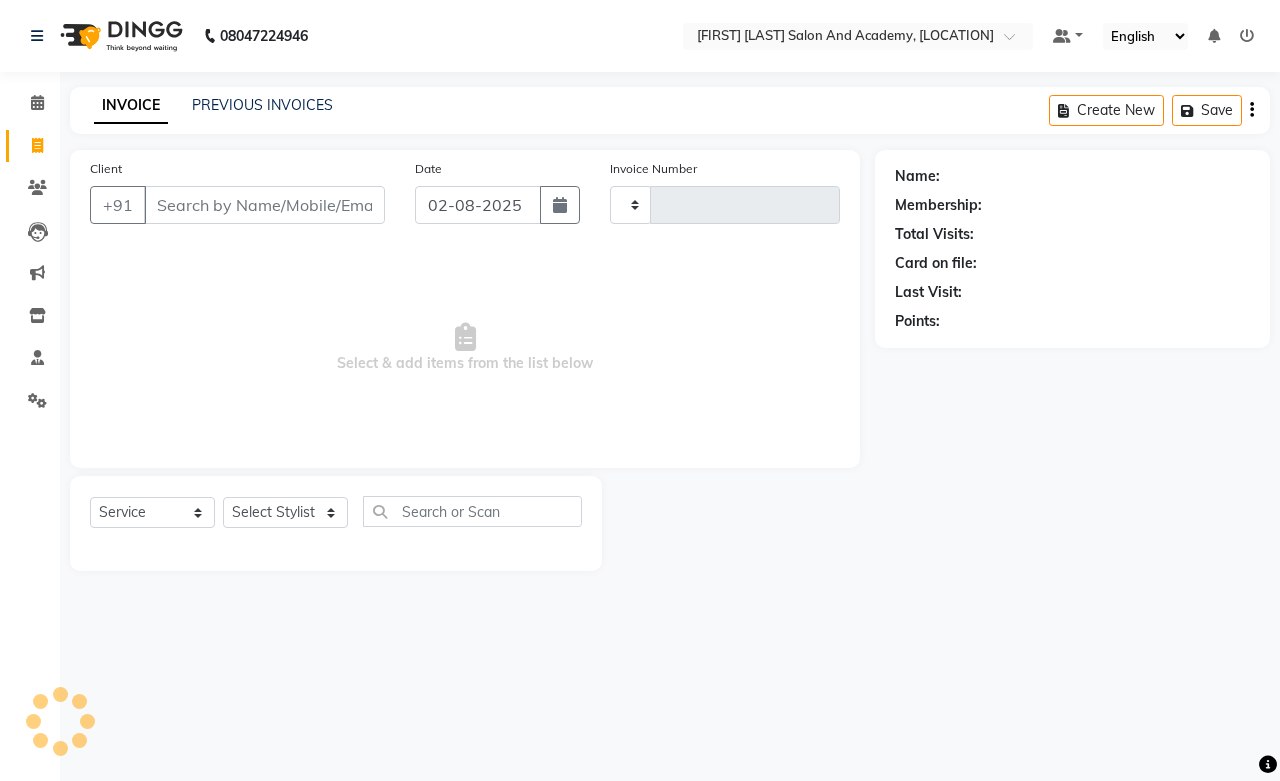 type on "0517" 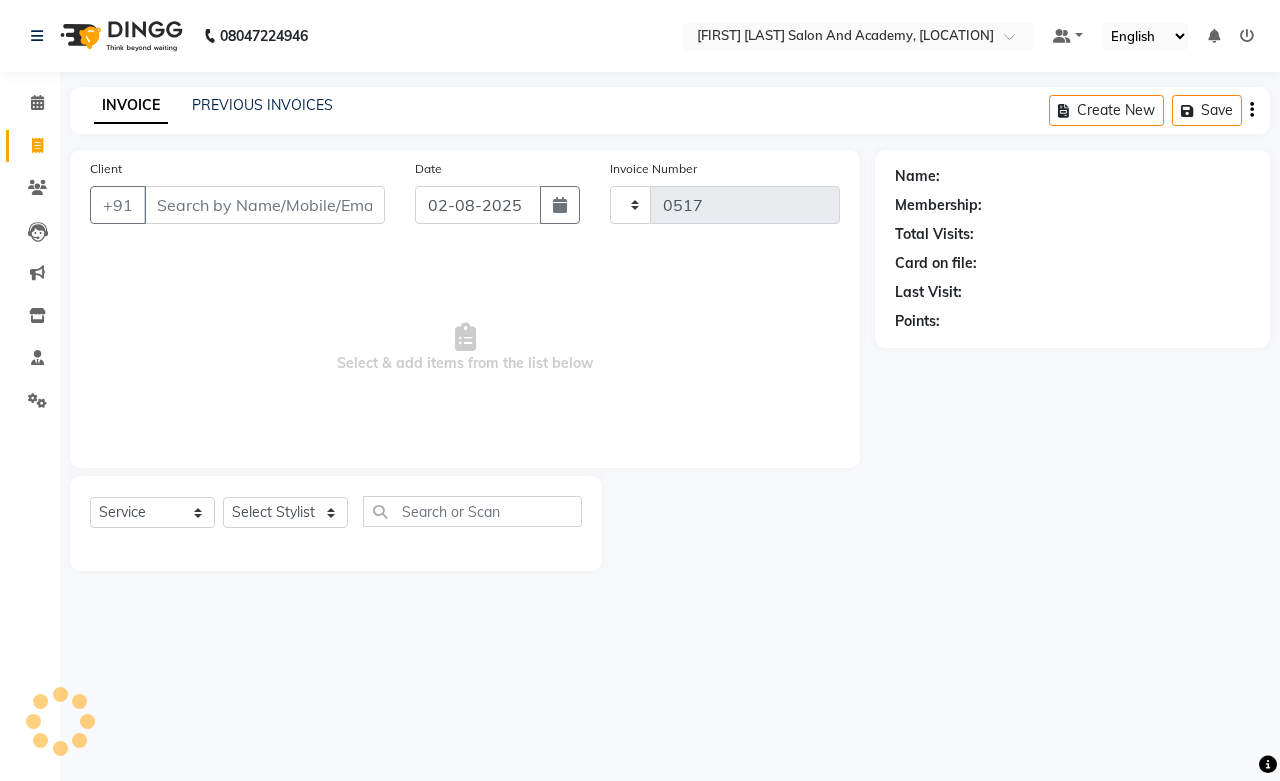 select on "6453" 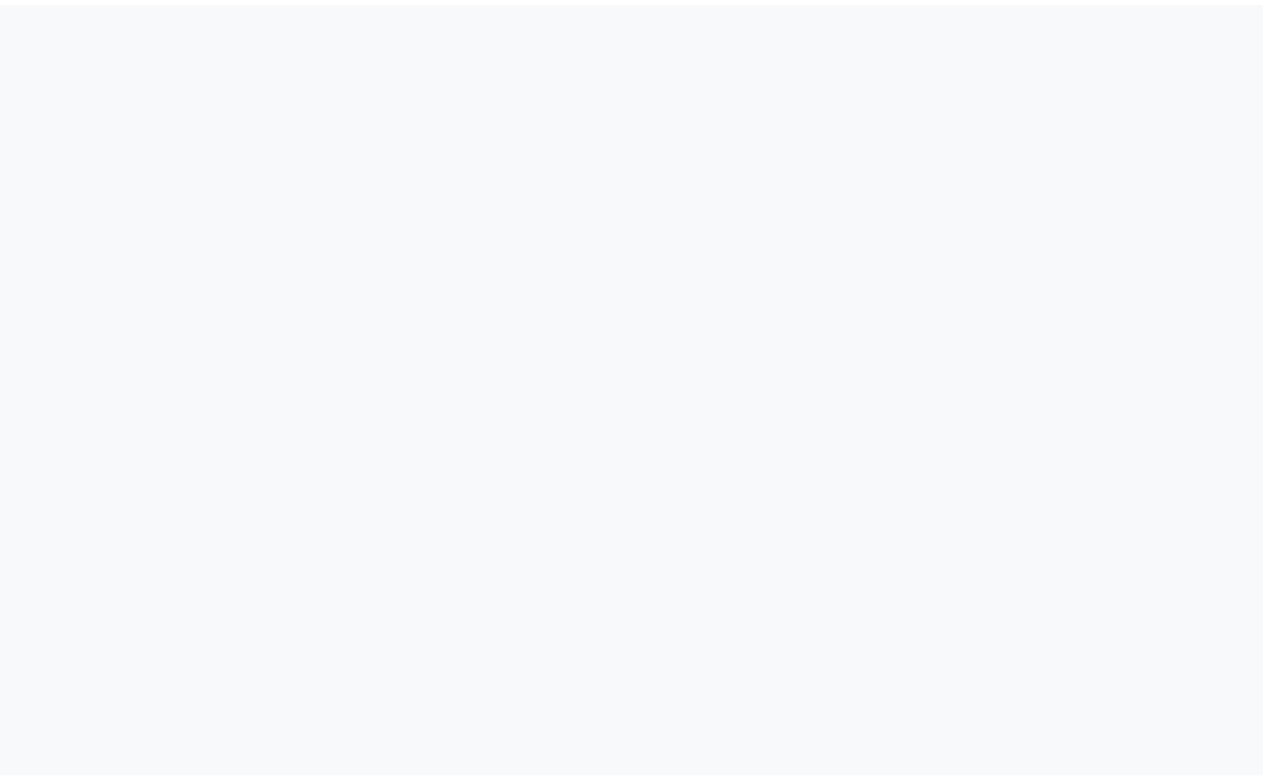 scroll, scrollTop: 0, scrollLeft: 0, axis: both 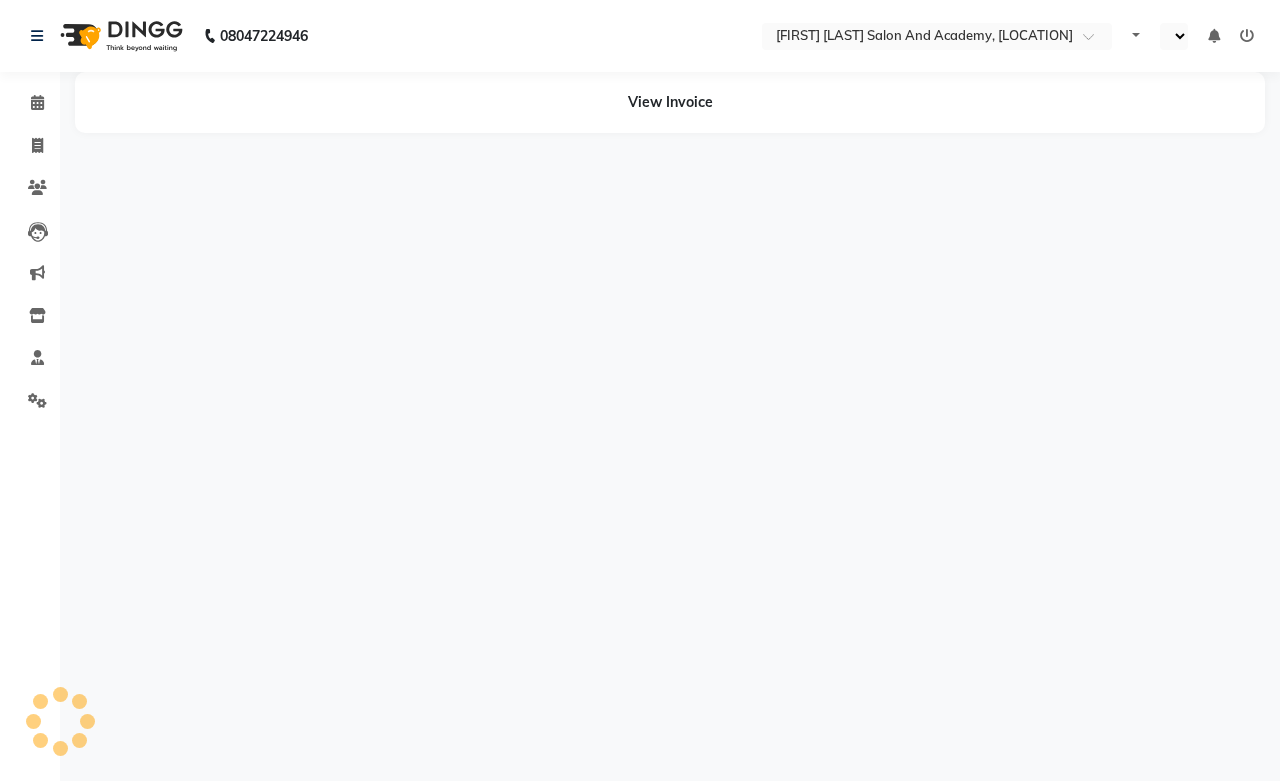 select on "en" 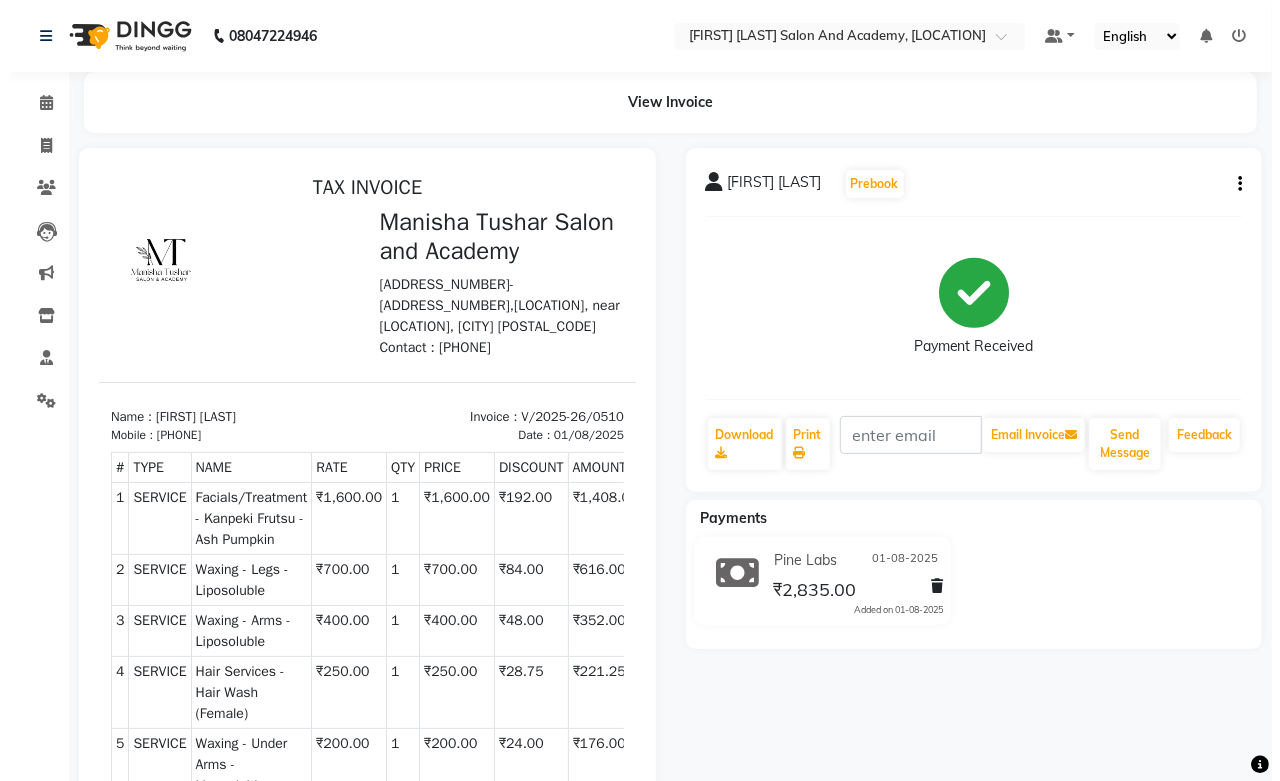 scroll, scrollTop: 0, scrollLeft: 0, axis: both 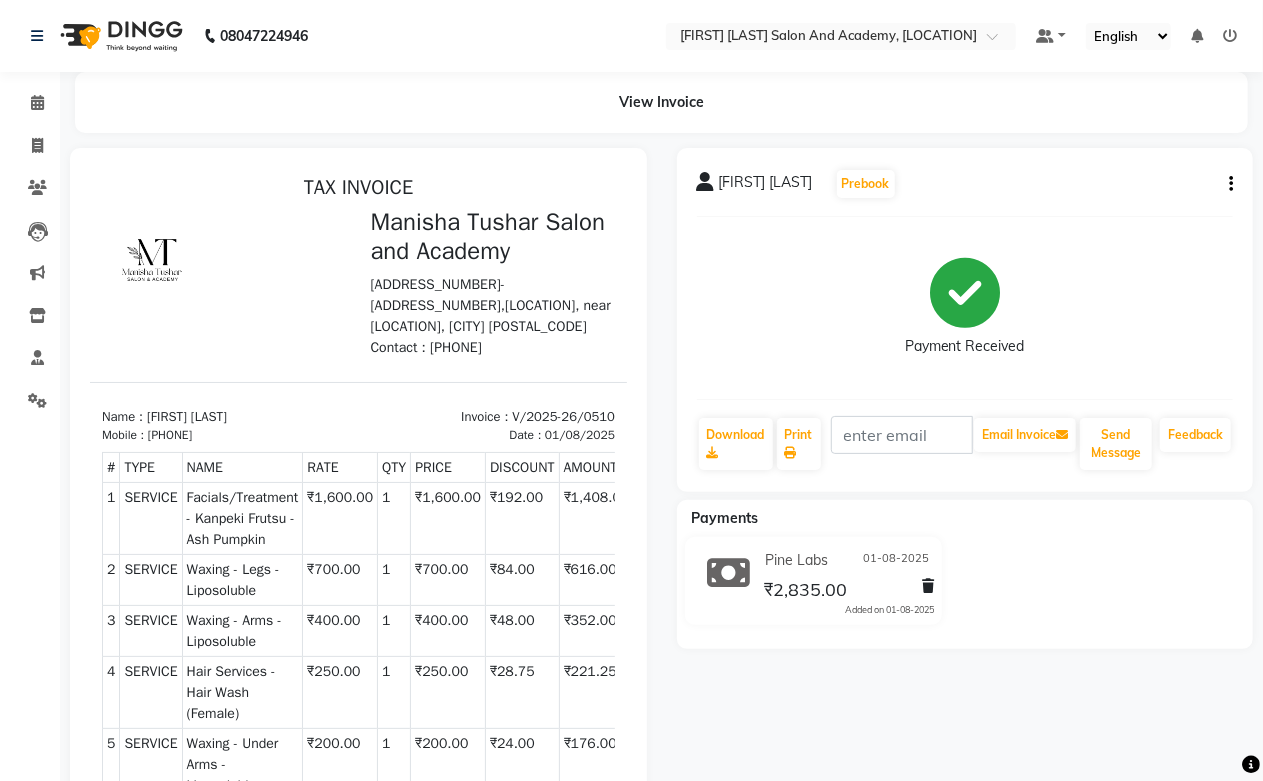click on "[FIRST] [LAST]  Prebook   Payment Received  Download  Print   Email Invoice   Send Message Feedback" 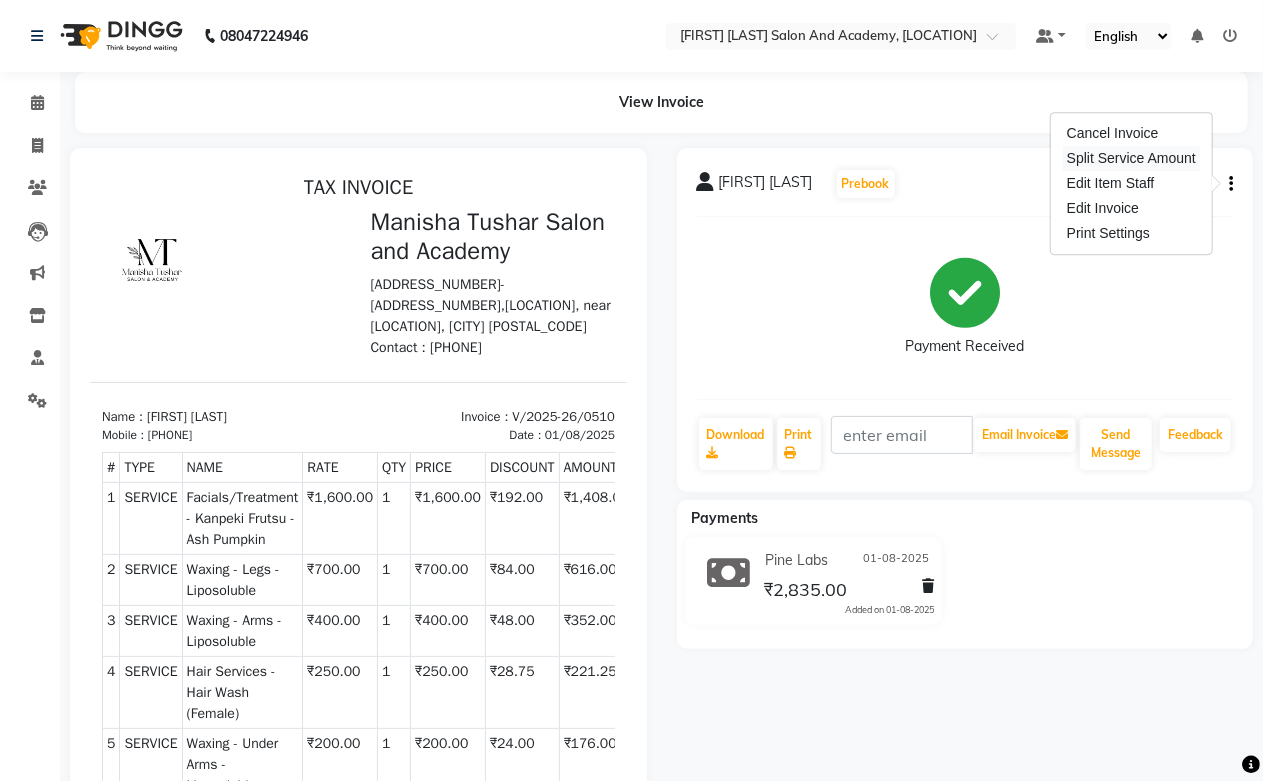 click on "Split Service Amount" at bounding box center (1131, 158) 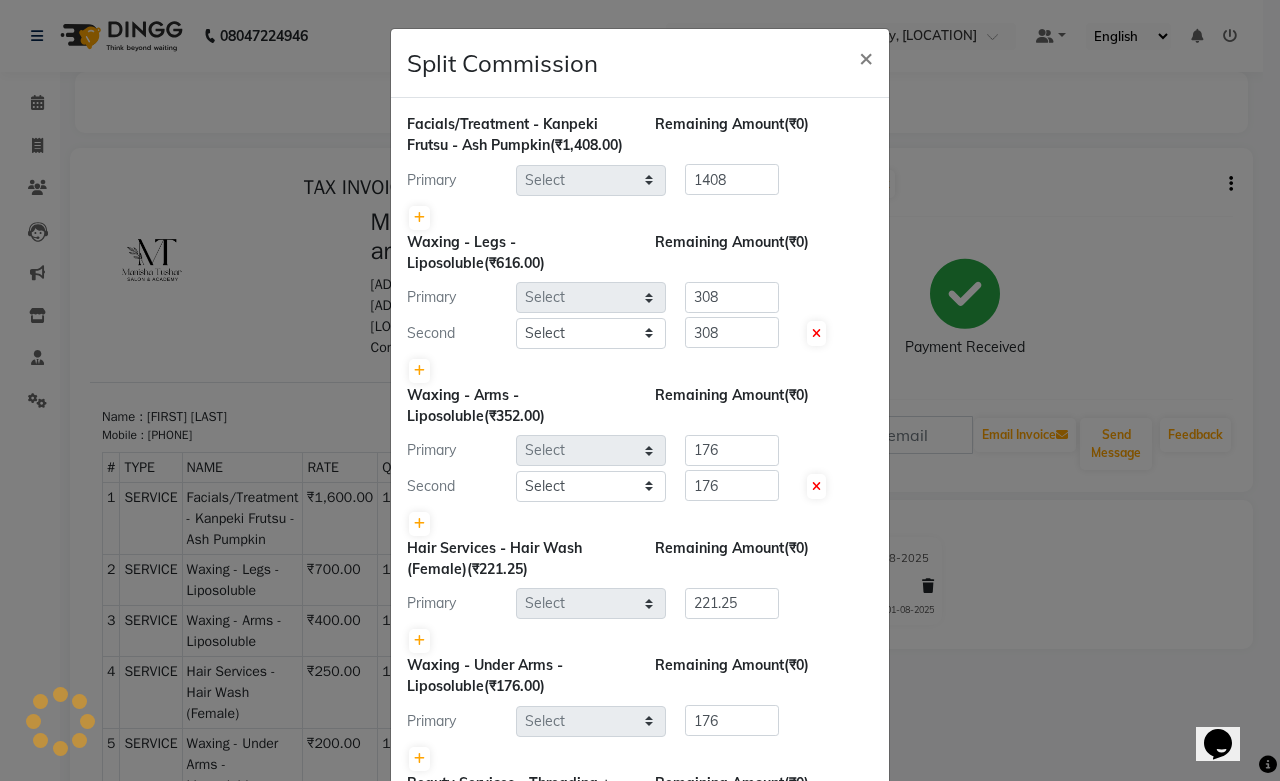scroll, scrollTop: 0, scrollLeft: 0, axis: both 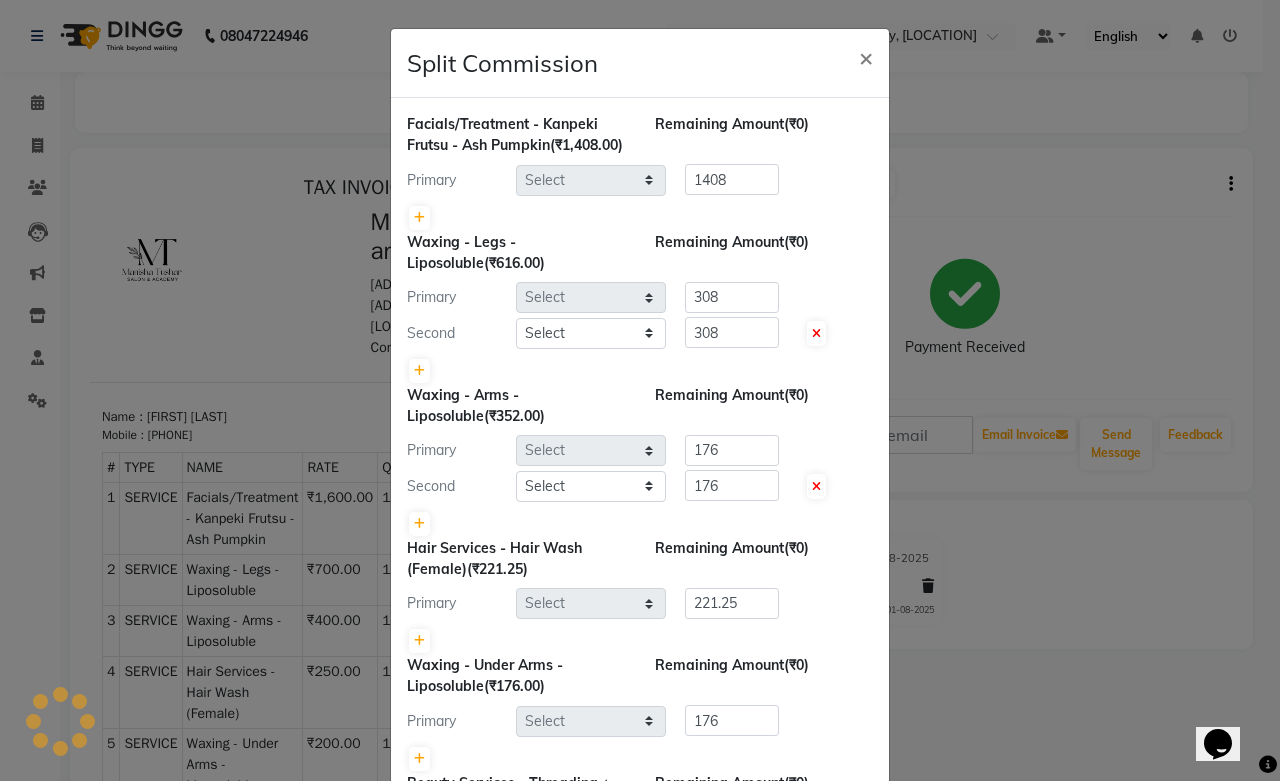 select on "69604" 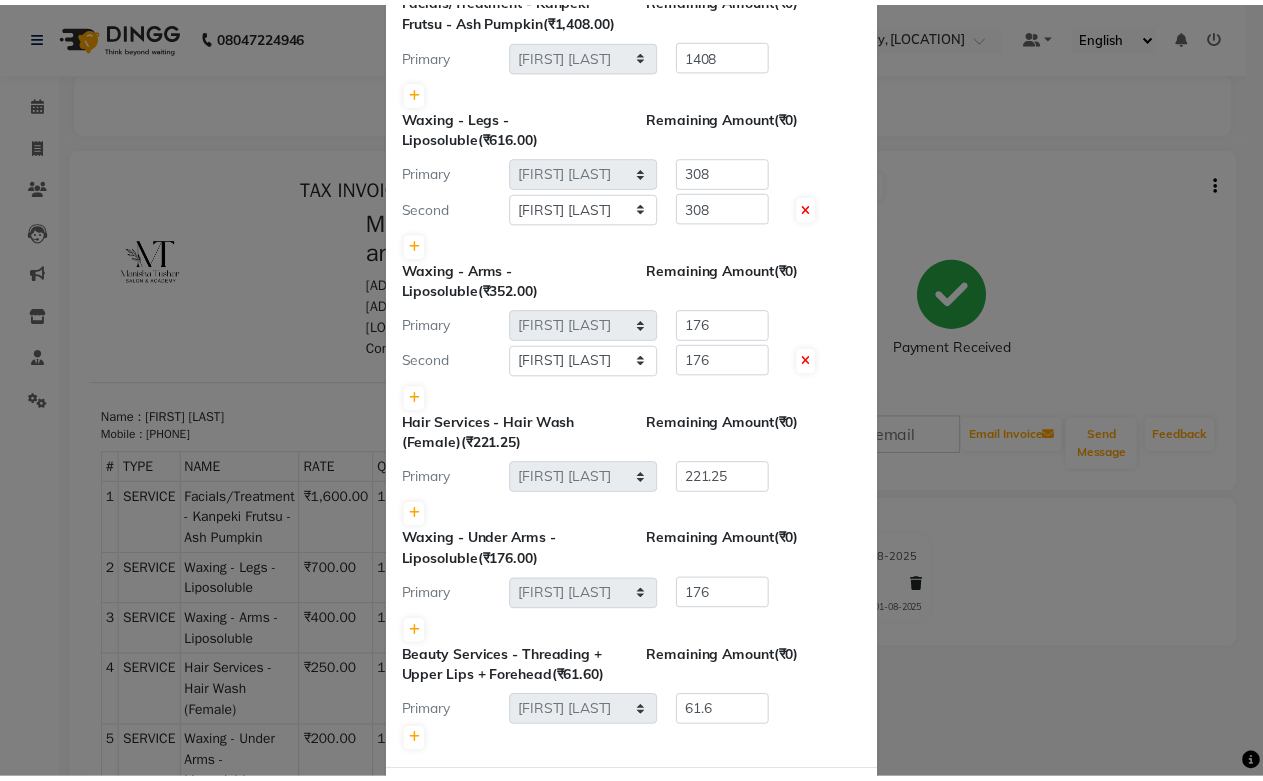 scroll, scrollTop: 237, scrollLeft: 0, axis: vertical 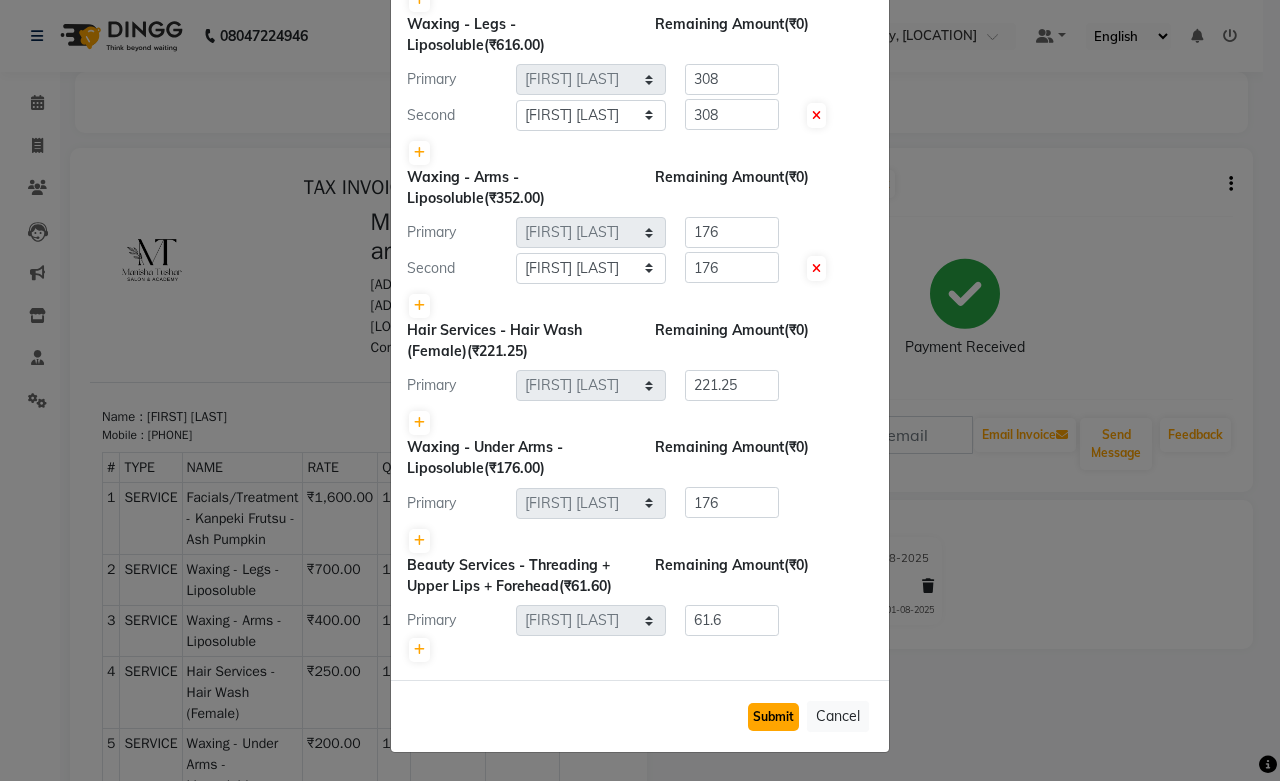 click on "Submit" 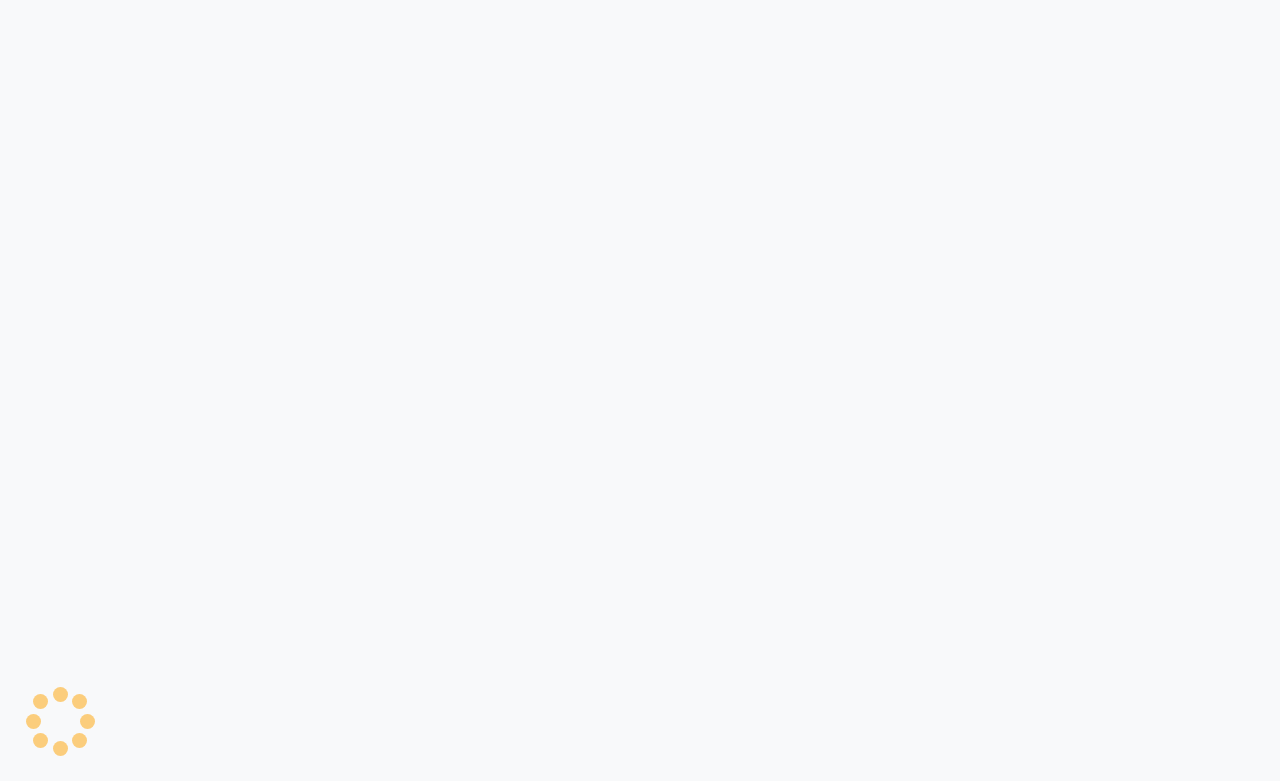 scroll, scrollTop: 0, scrollLeft: 0, axis: both 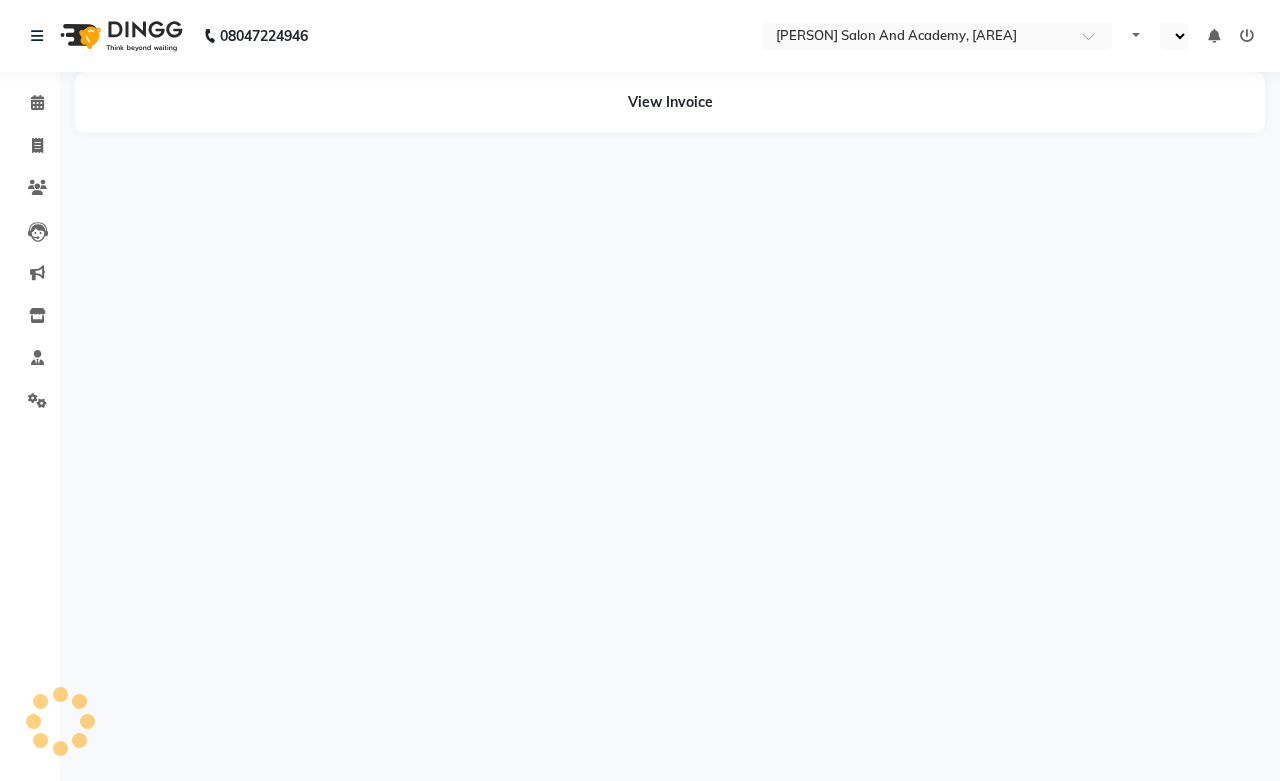 select on "en" 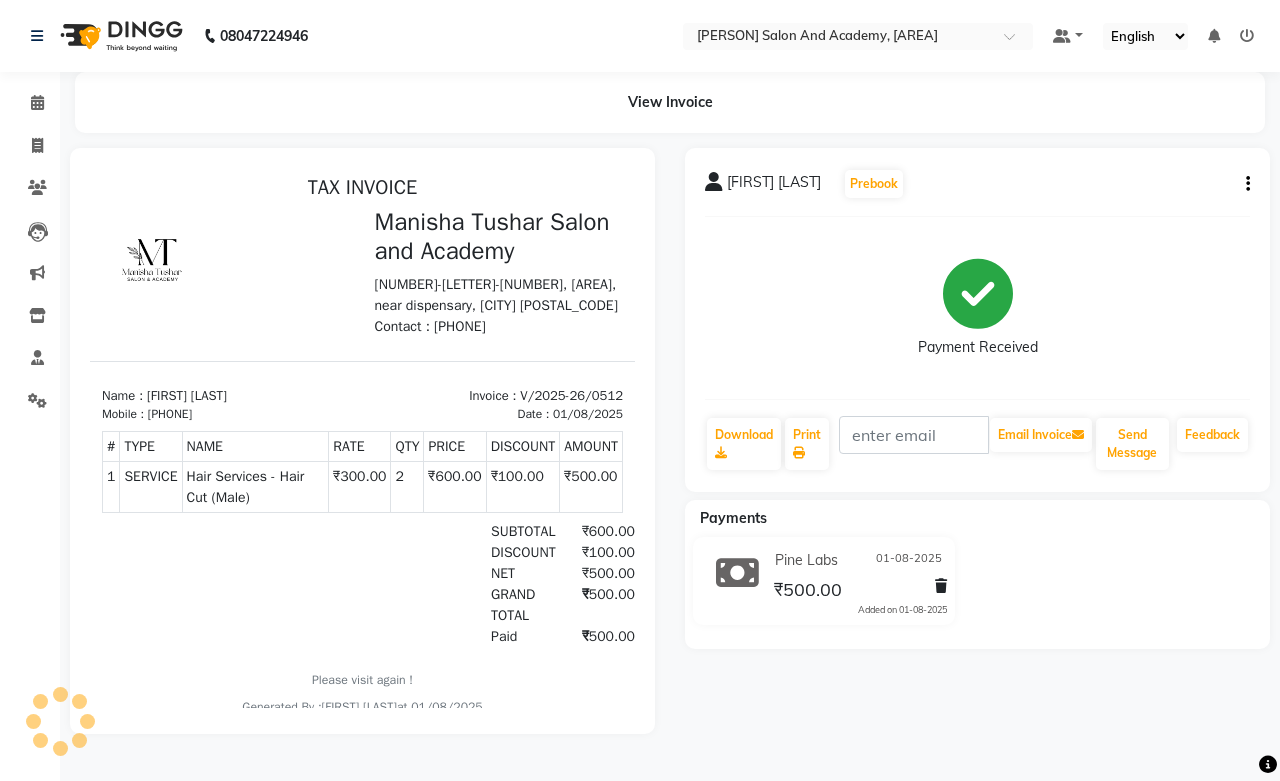 scroll, scrollTop: 0, scrollLeft: 0, axis: both 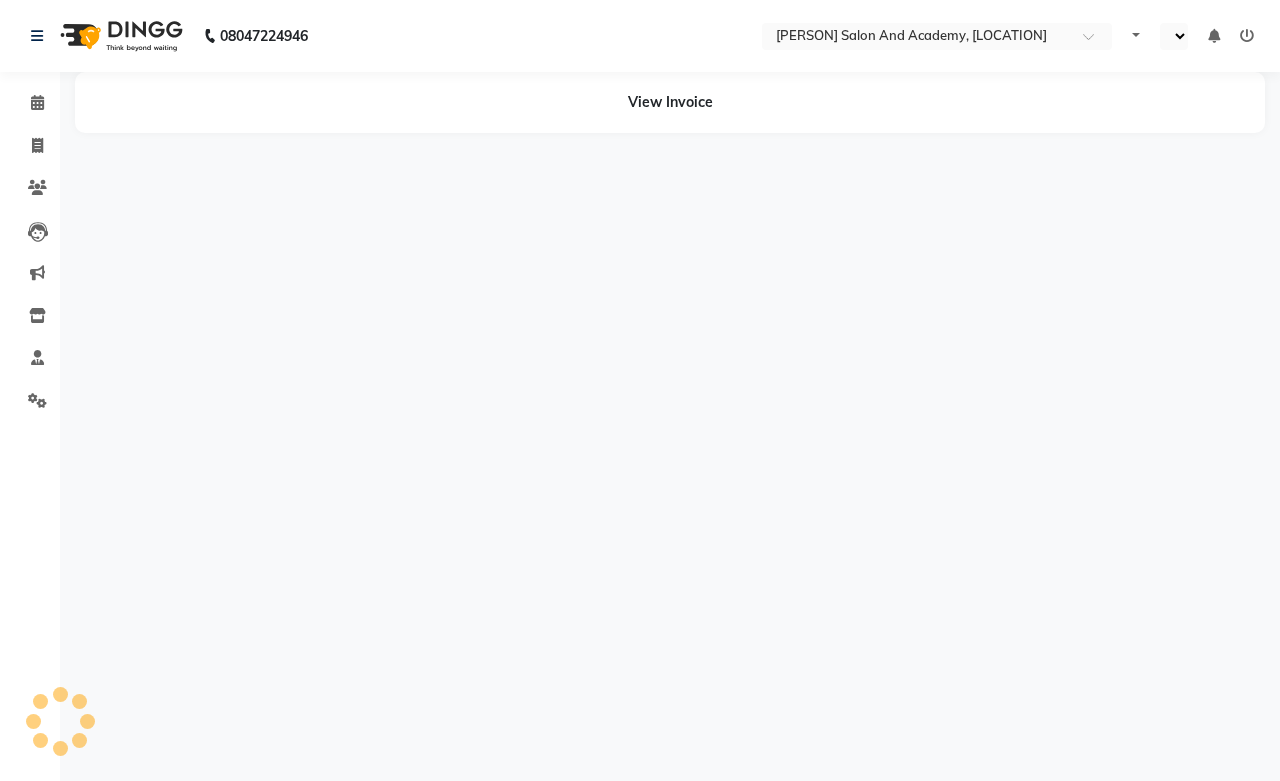 select on "en" 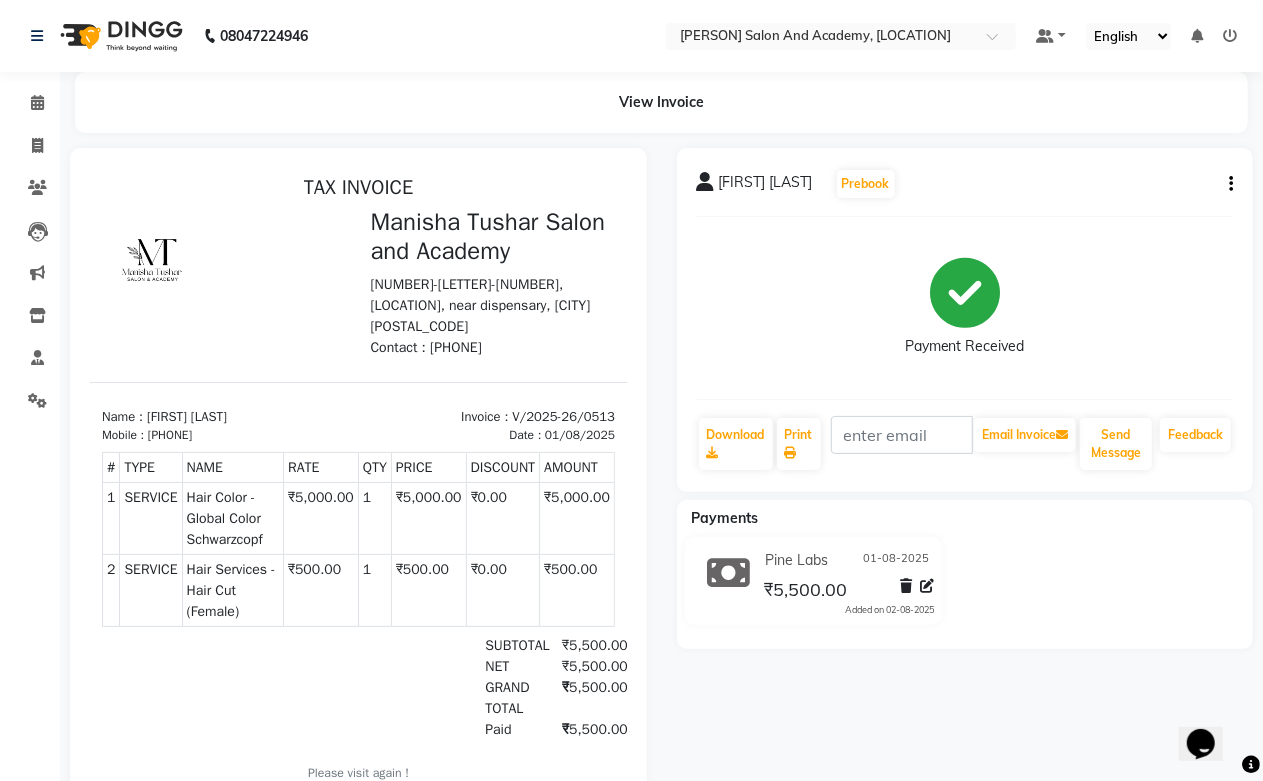scroll, scrollTop: 0, scrollLeft: 0, axis: both 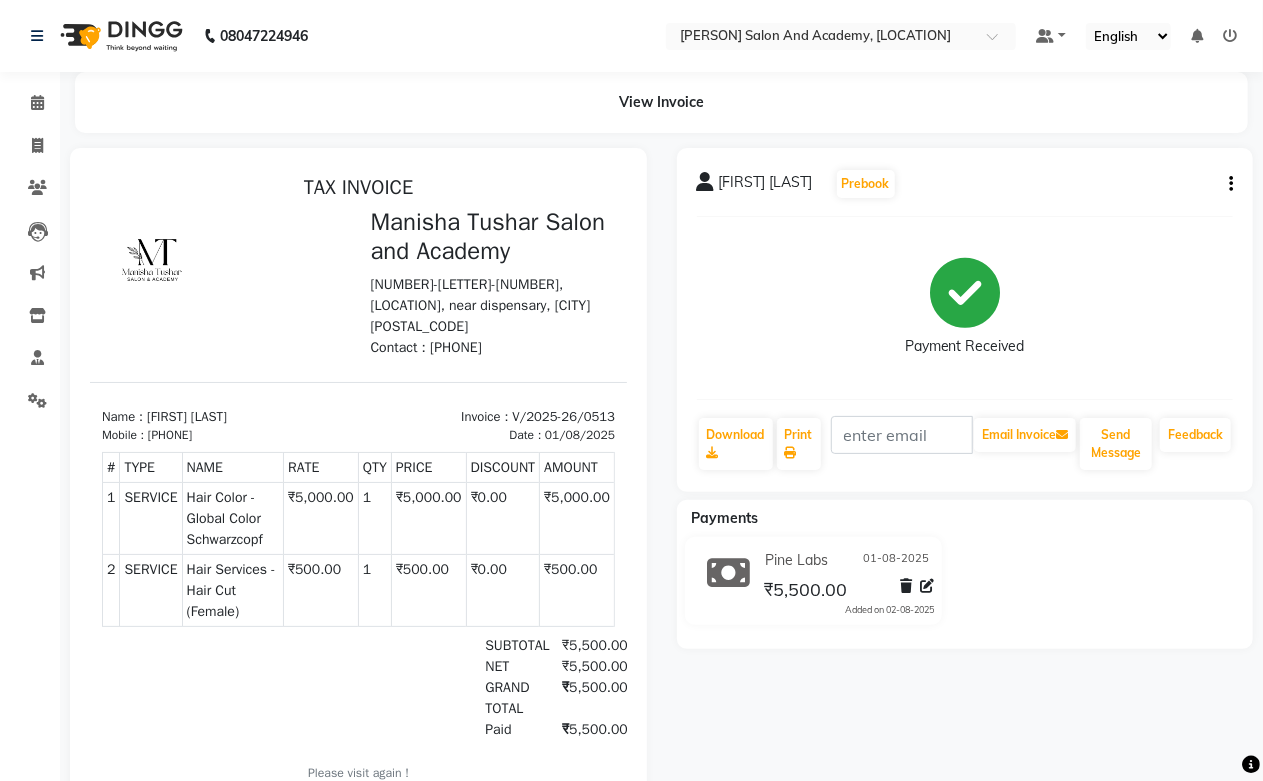 click 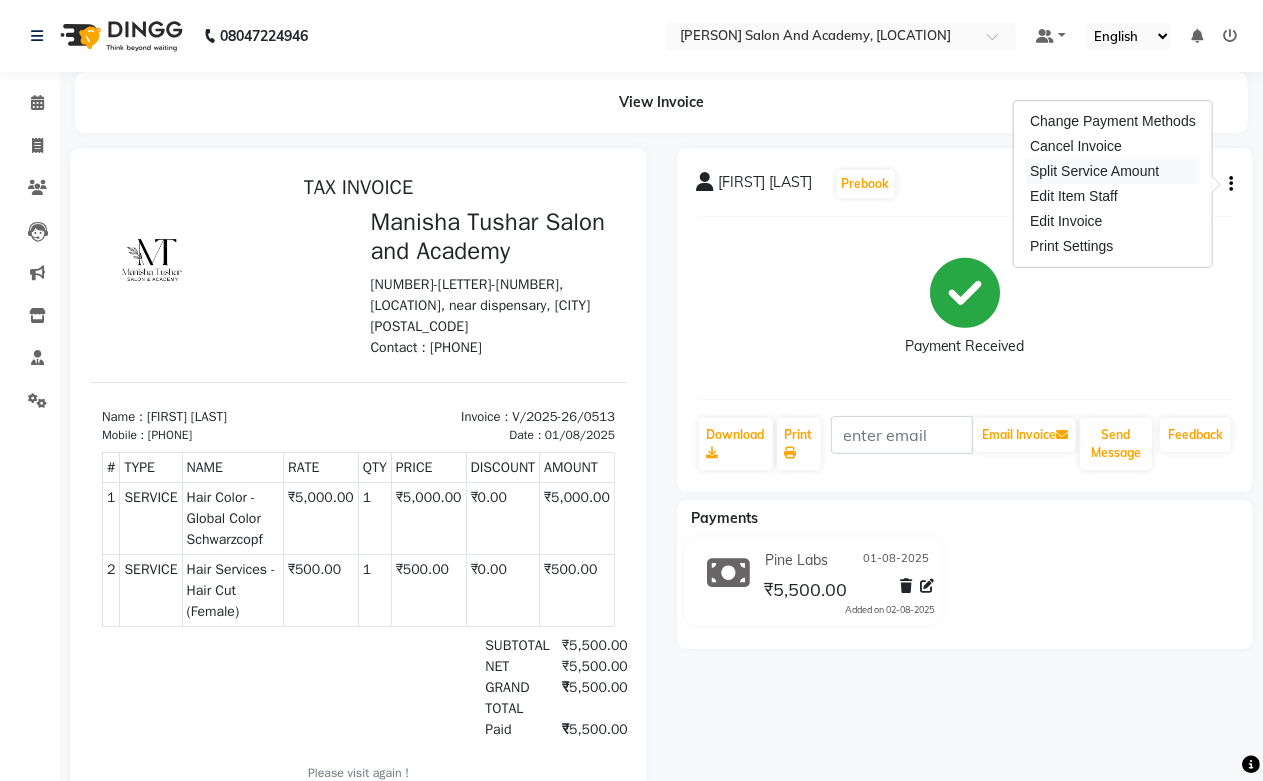 click on "Split Service Amount" at bounding box center [1113, 171] 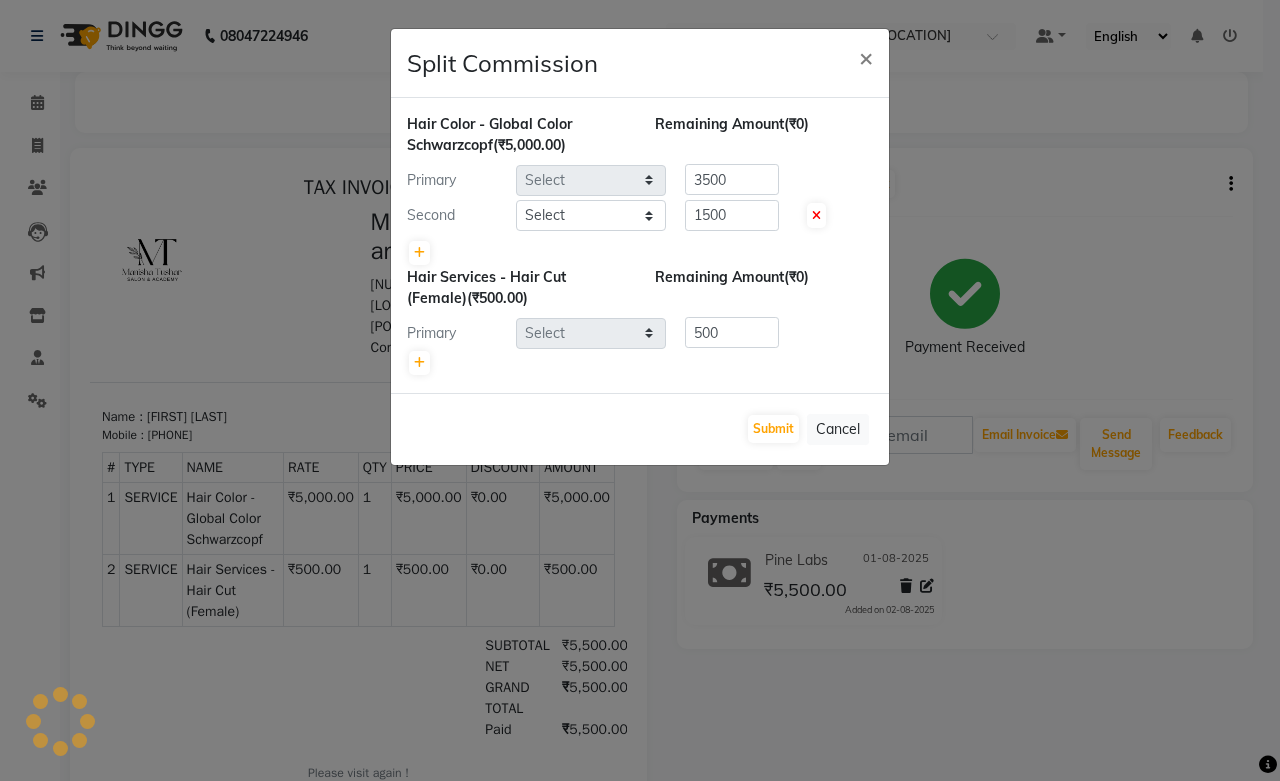 select on "49048" 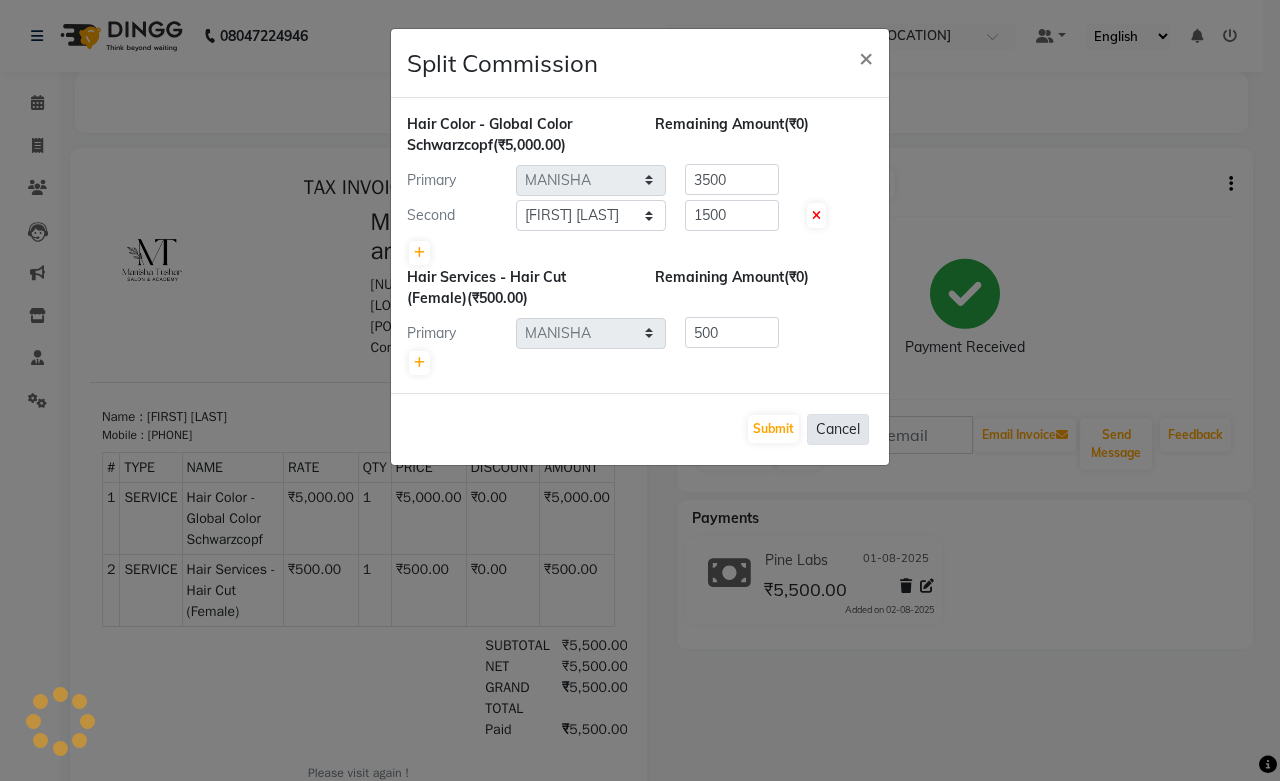 click on "Cancel" 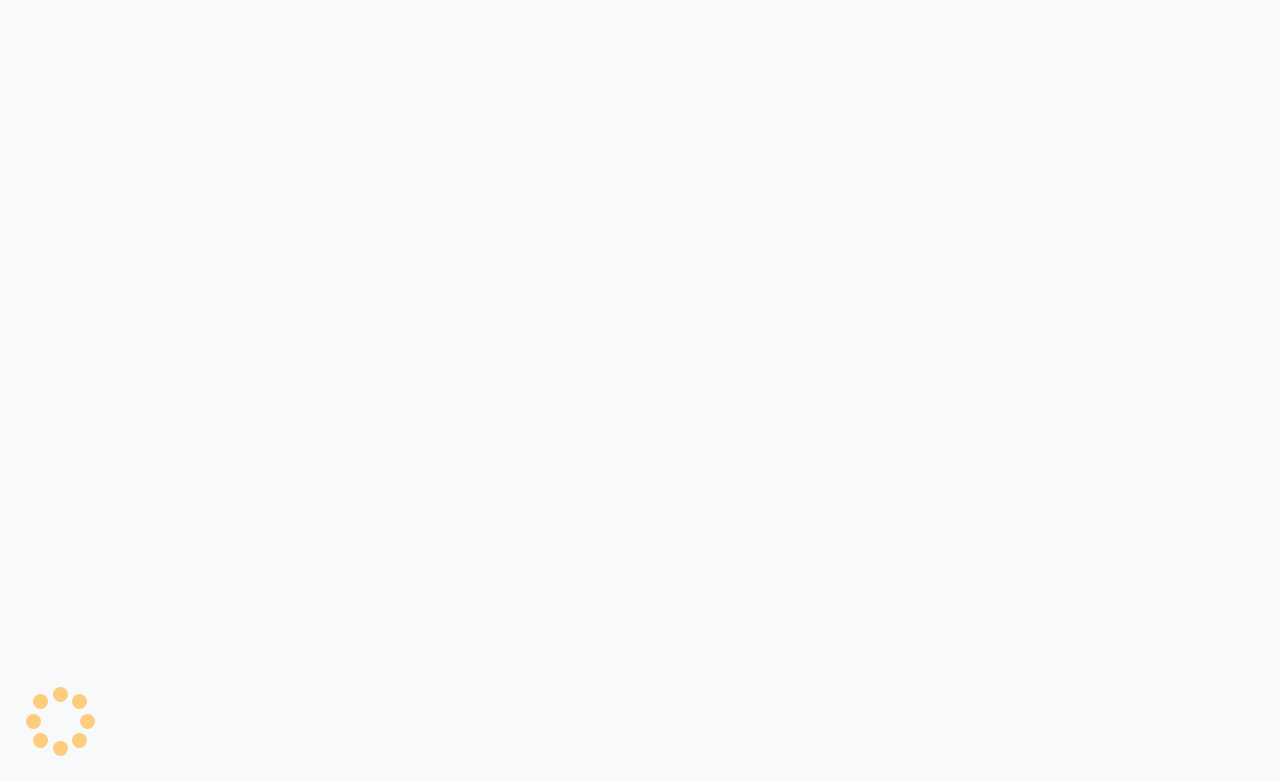 scroll, scrollTop: 0, scrollLeft: 0, axis: both 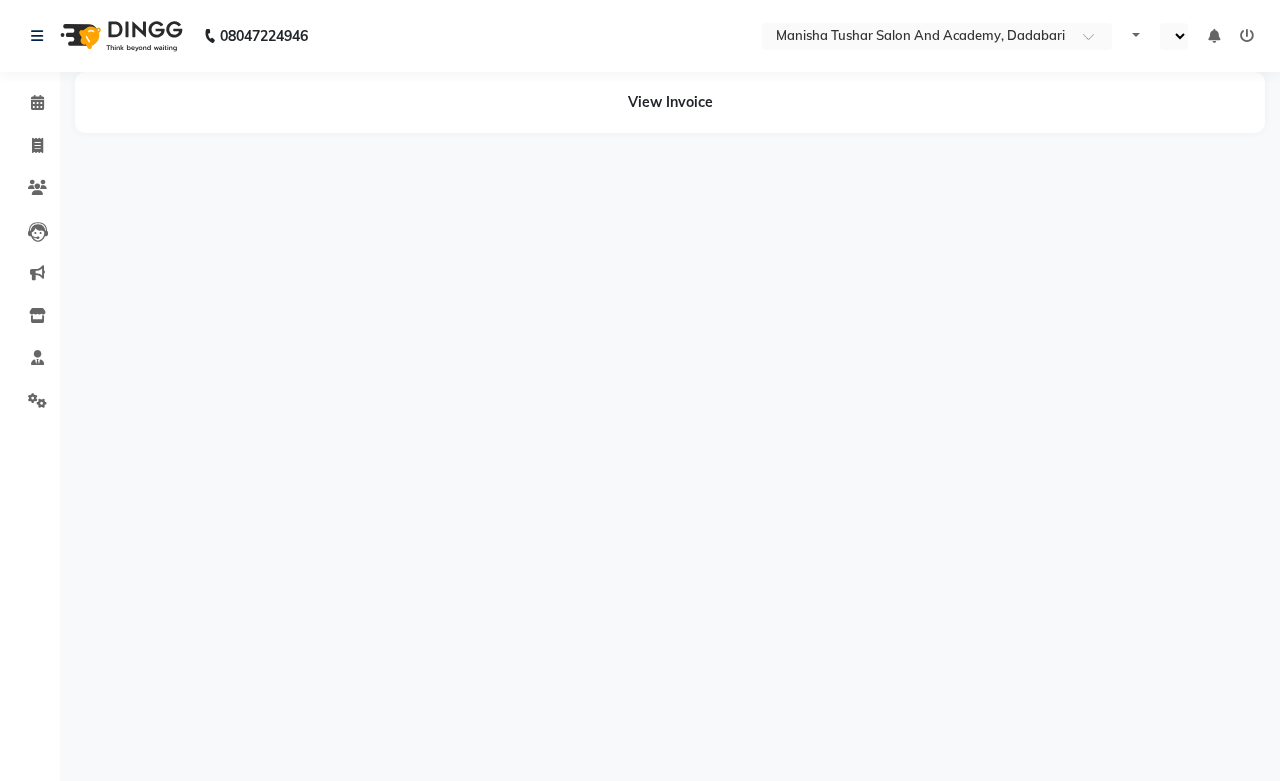 select on "en" 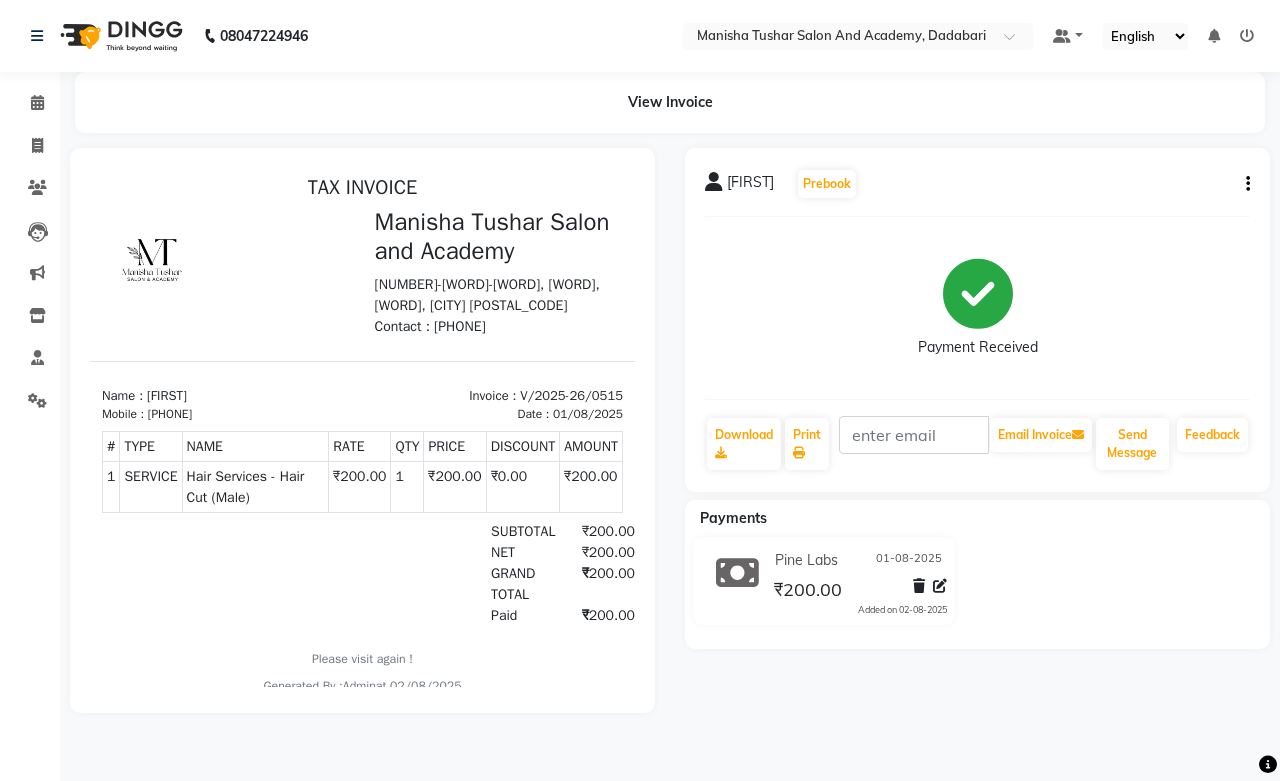 scroll, scrollTop: 0, scrollLeft: 0, axis: both 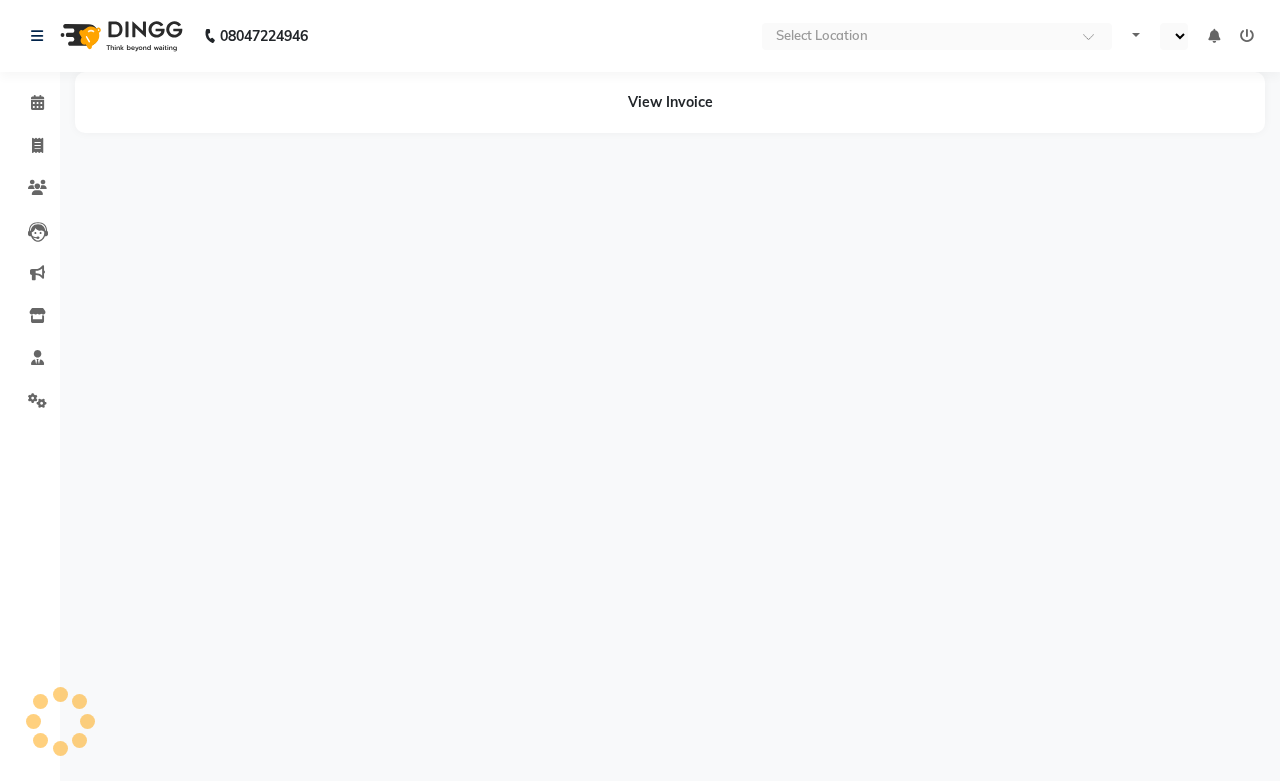 select on "en" 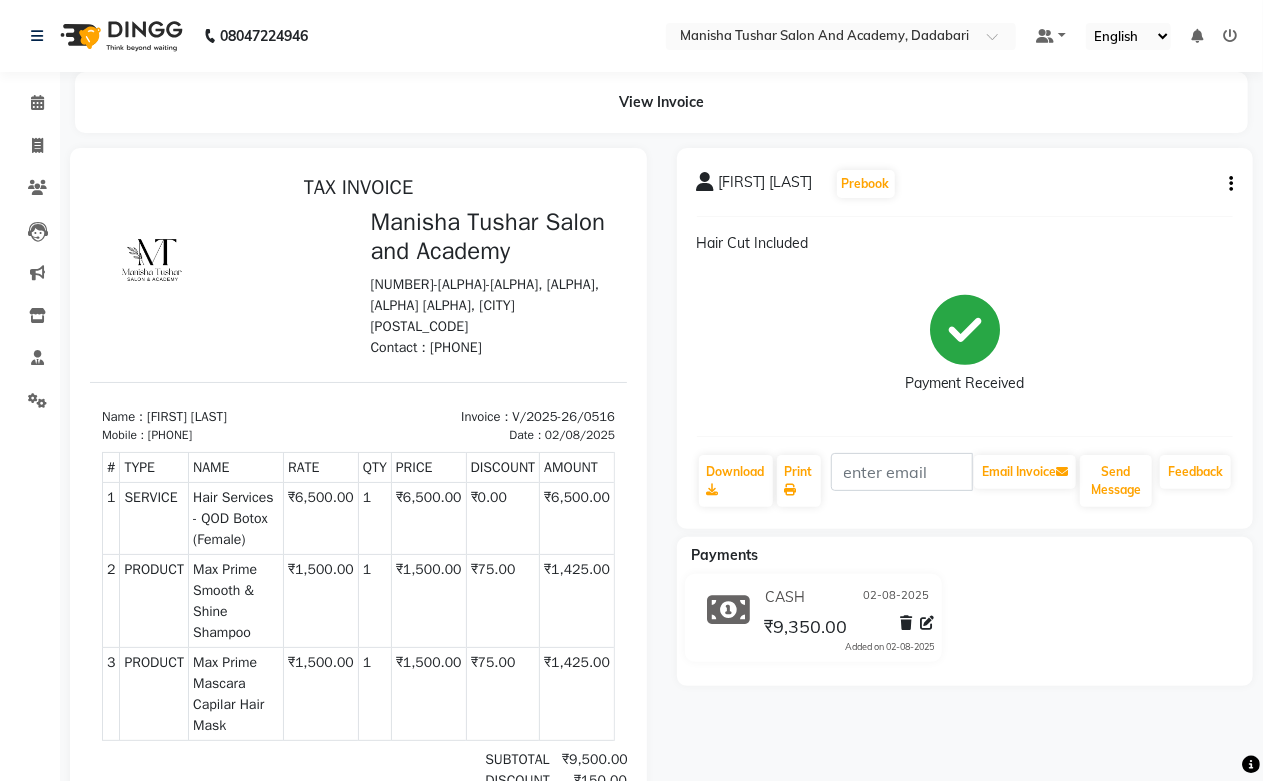 scroll, scrollTop: 0, scrollLeft: 0, axis: both 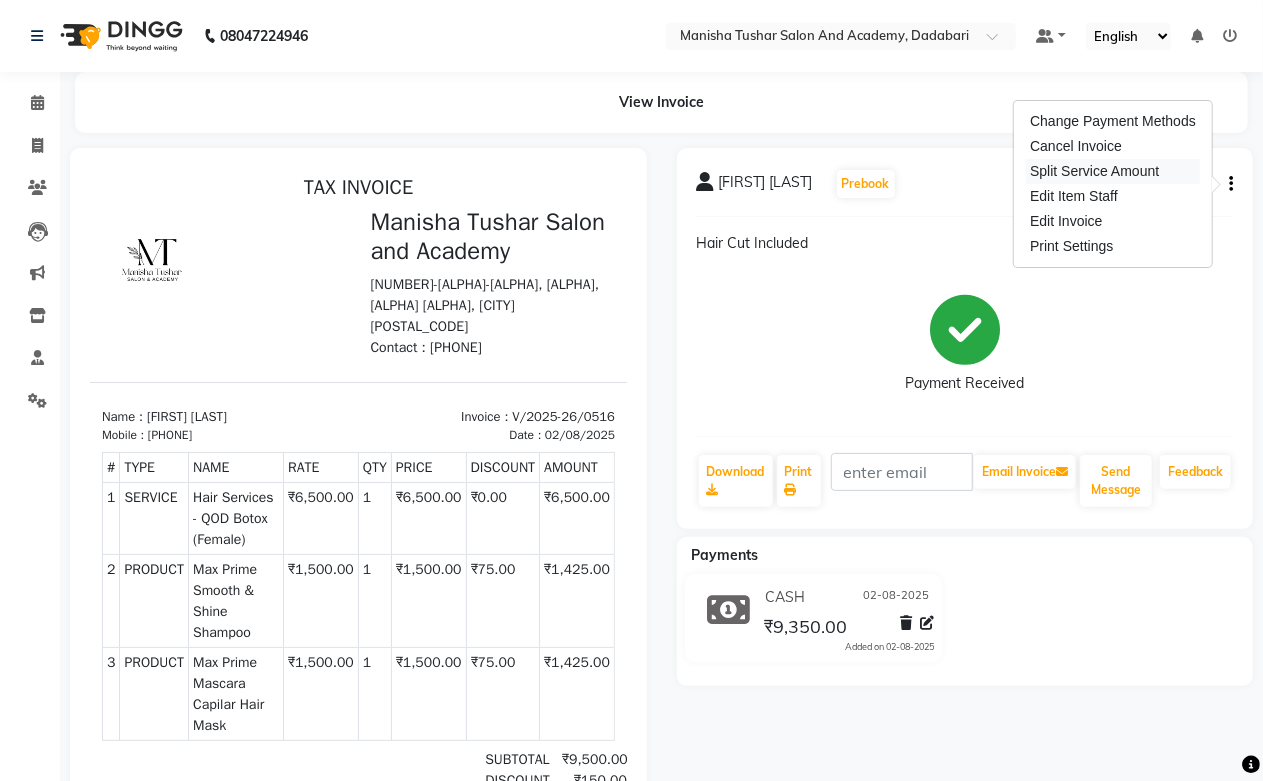 click on "Split Service Amount" at bounding box center (1113, 171) 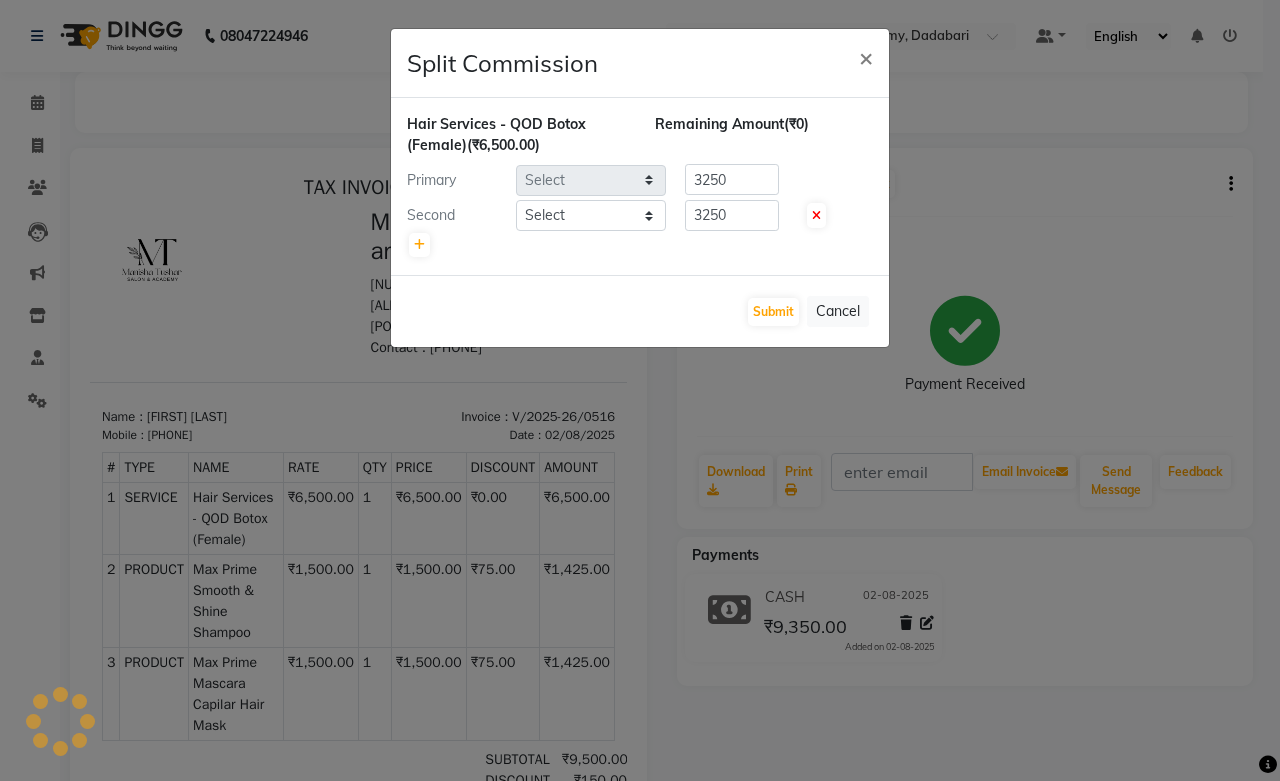 select on "49047" 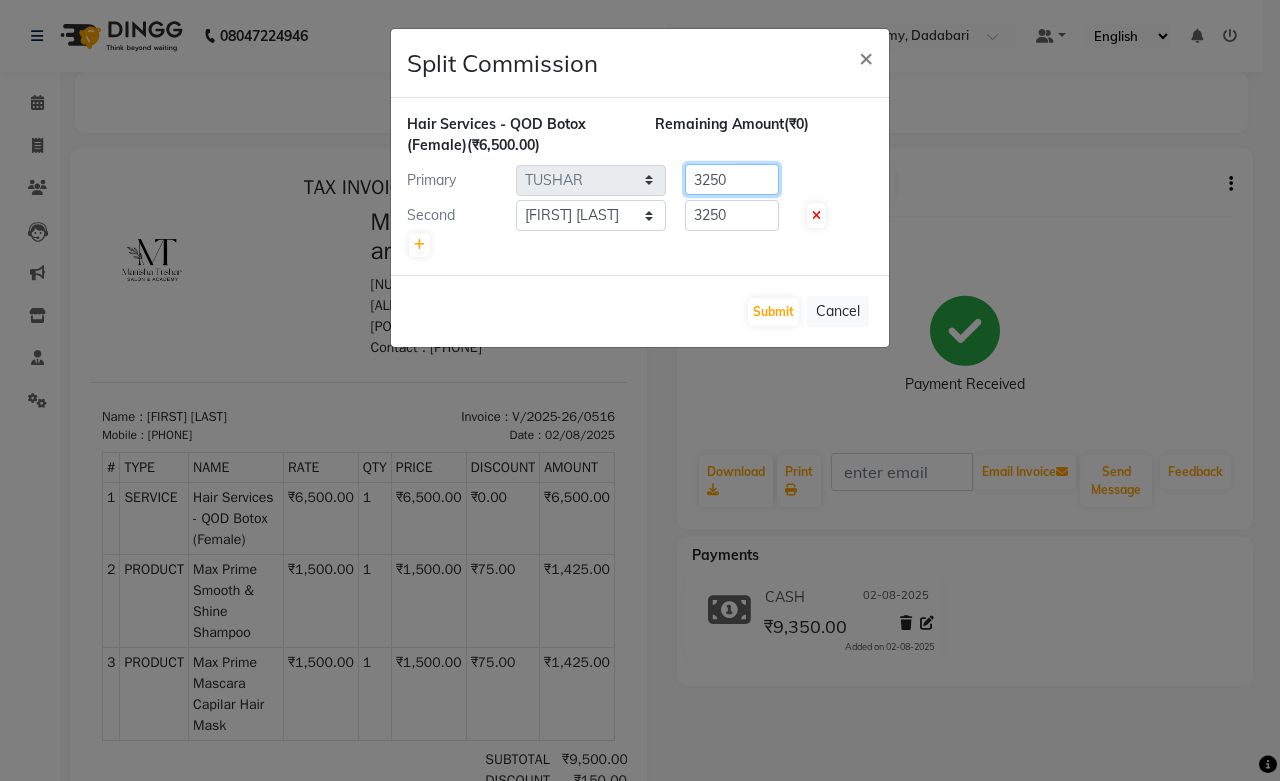 click on "3250" 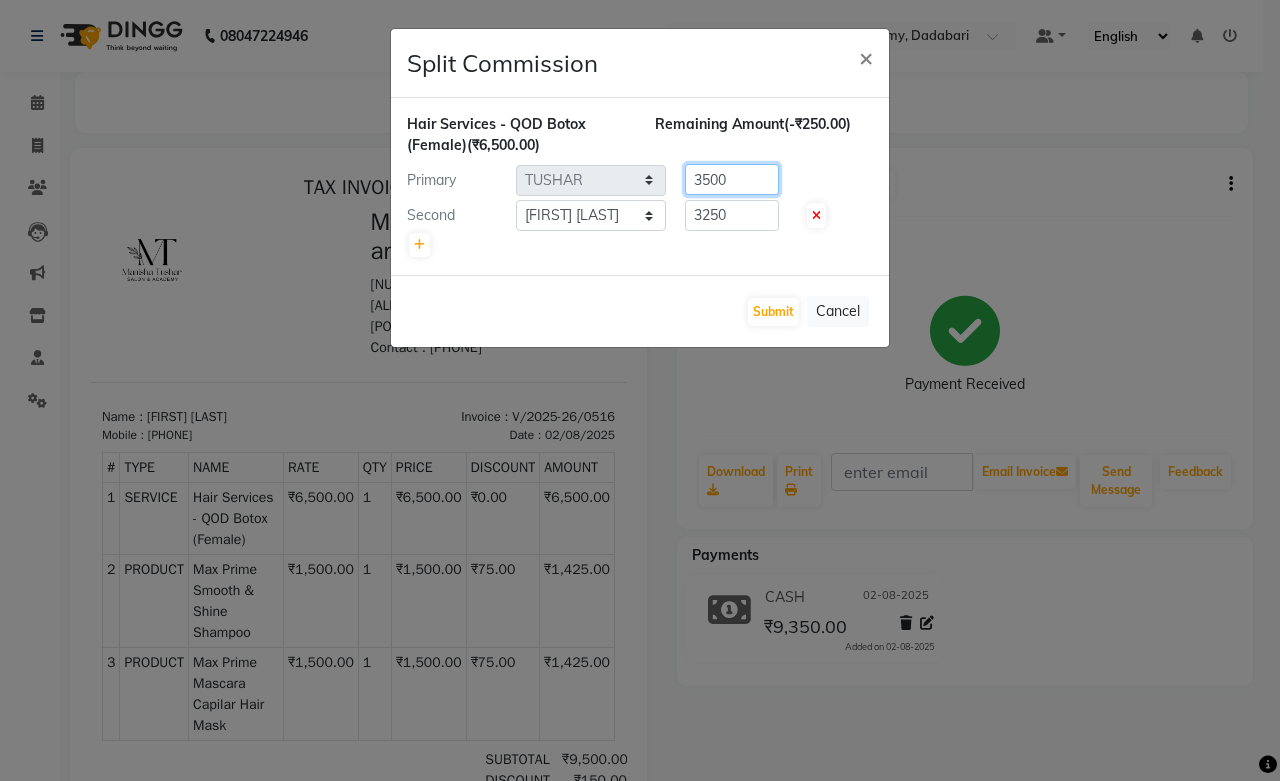 type on "3500" 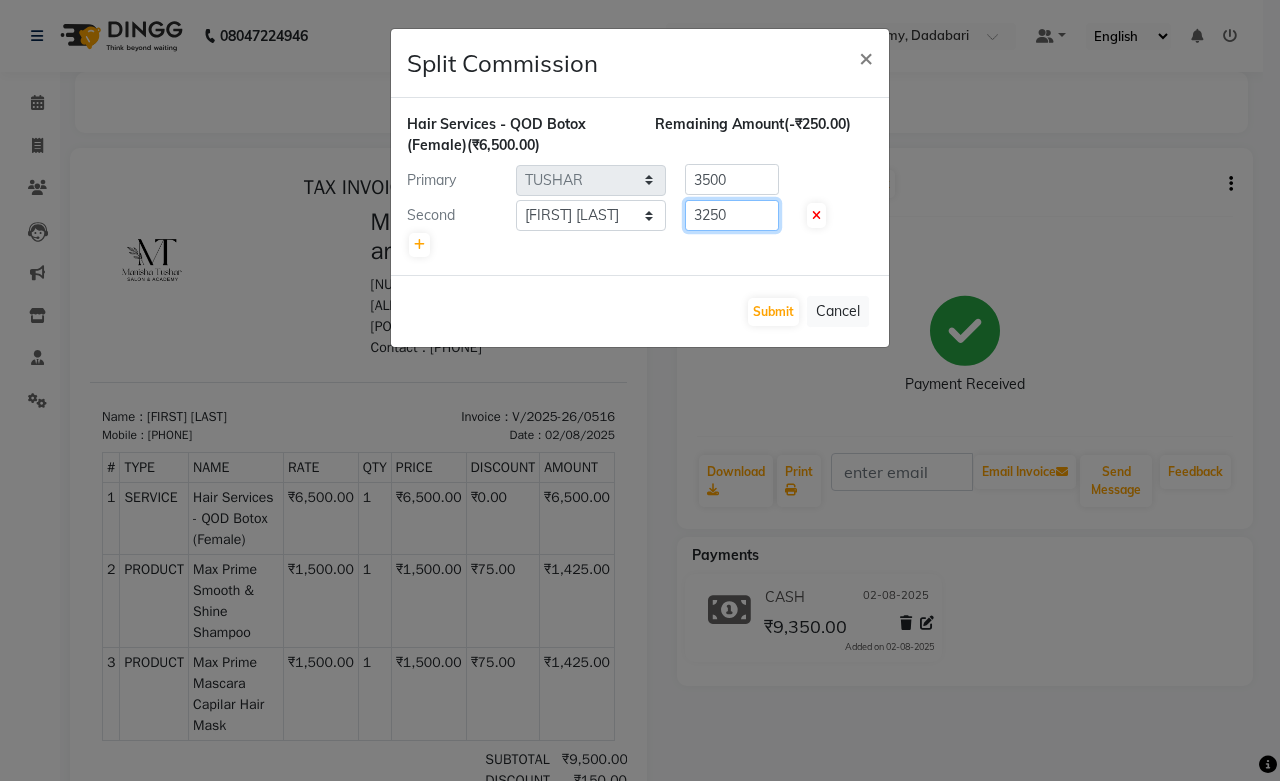 click on "3250" 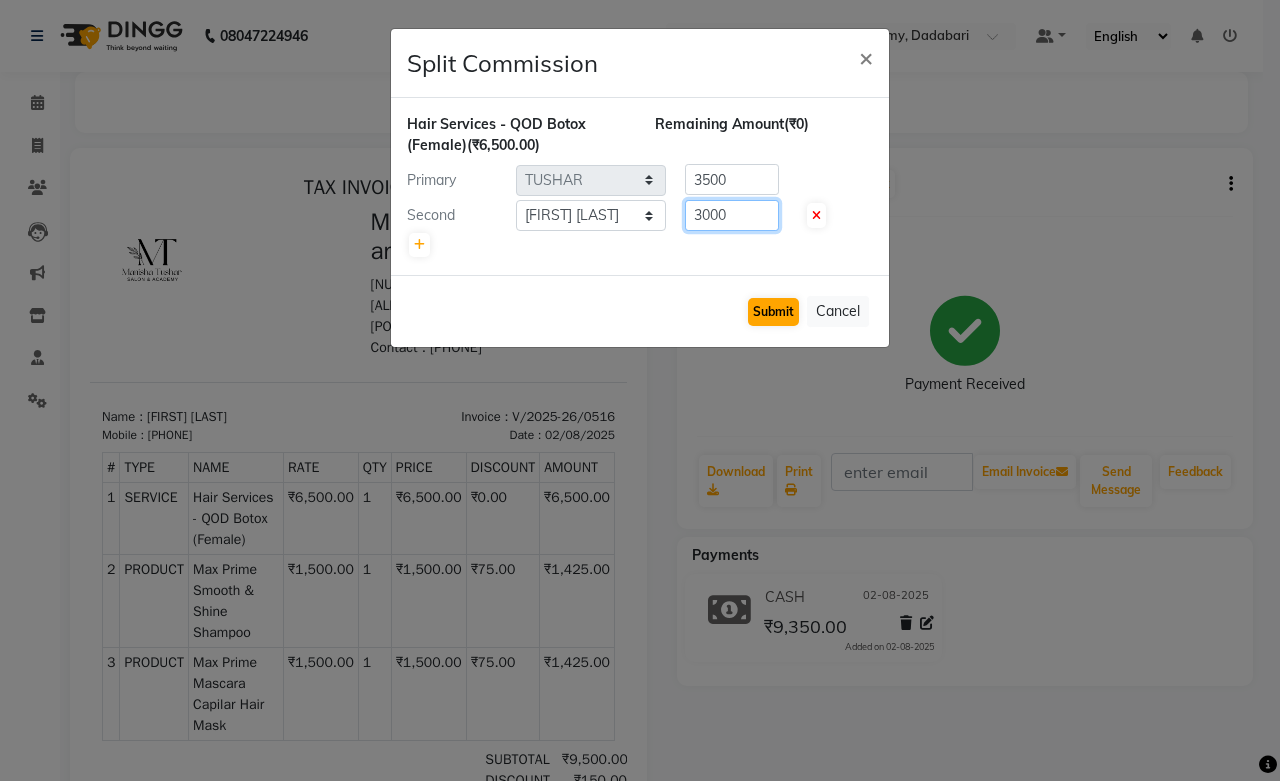 type on "3000" 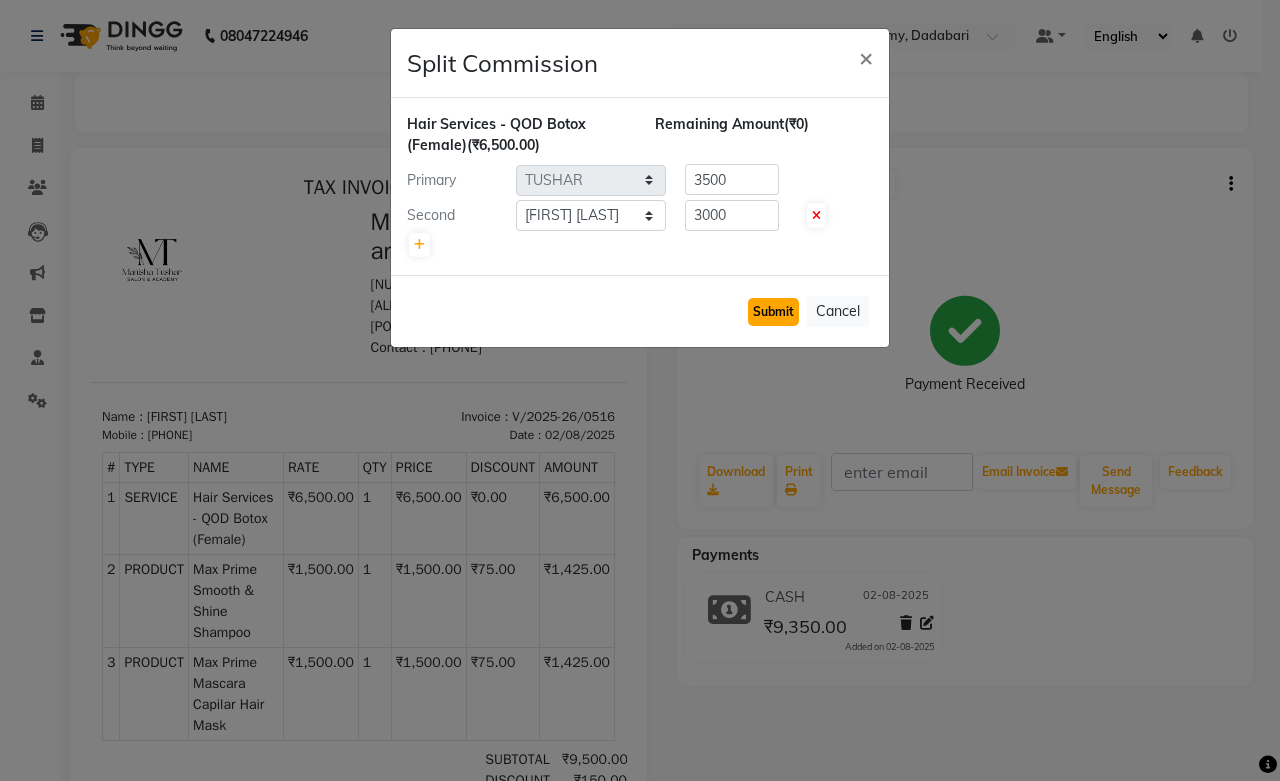 click on "Submit" 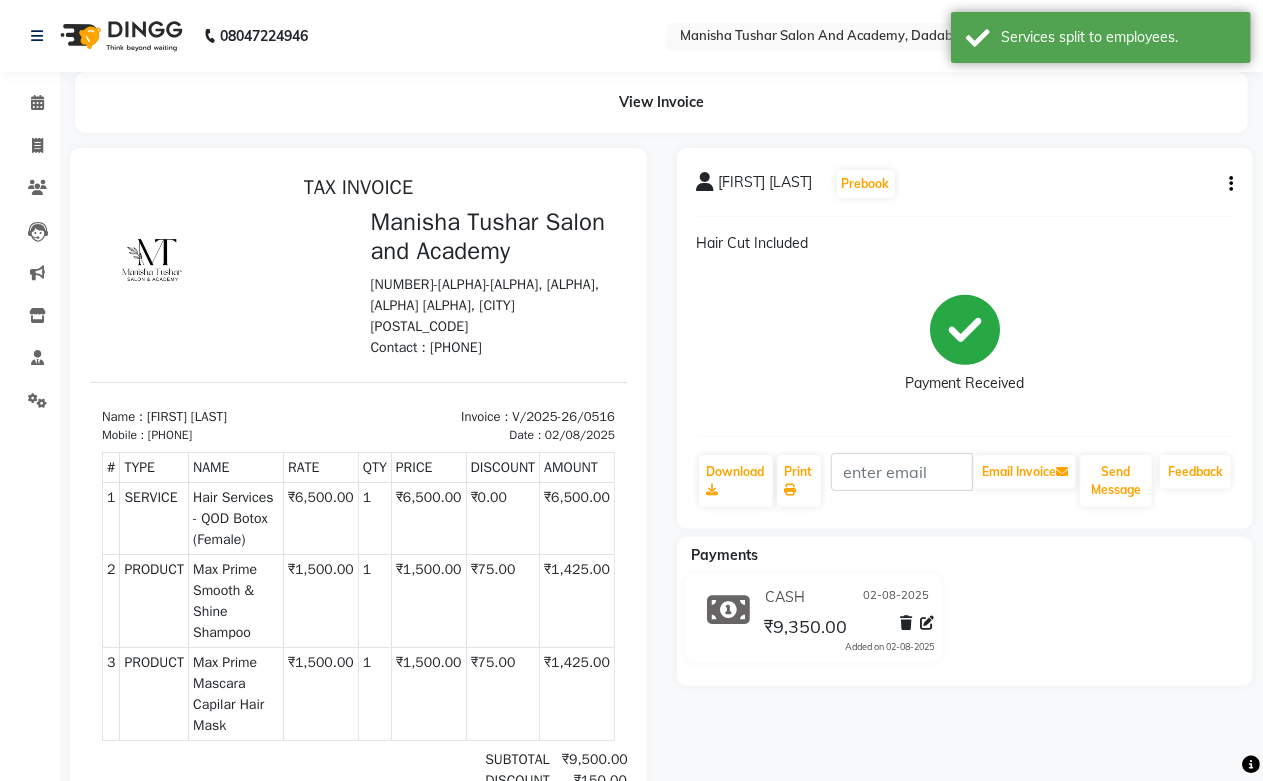 click 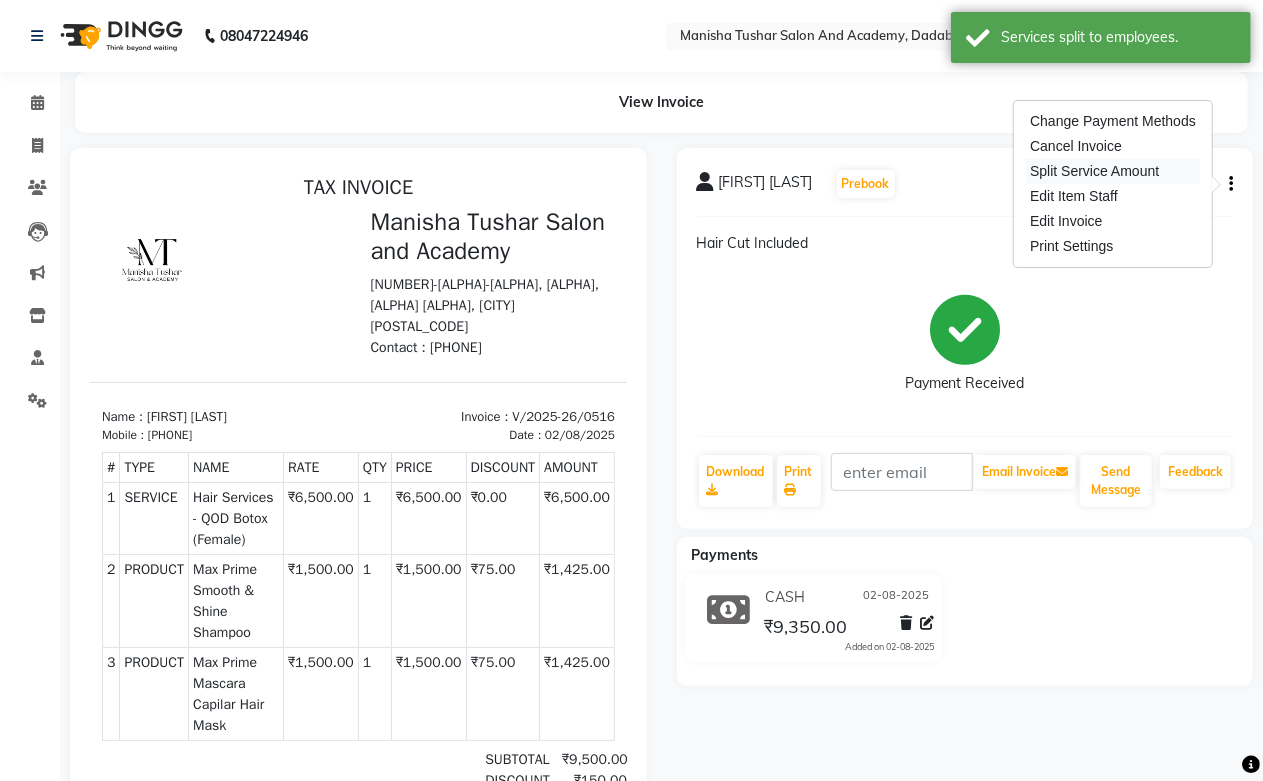 click on "Split Service Amount" at bounding box center (1113, 171) 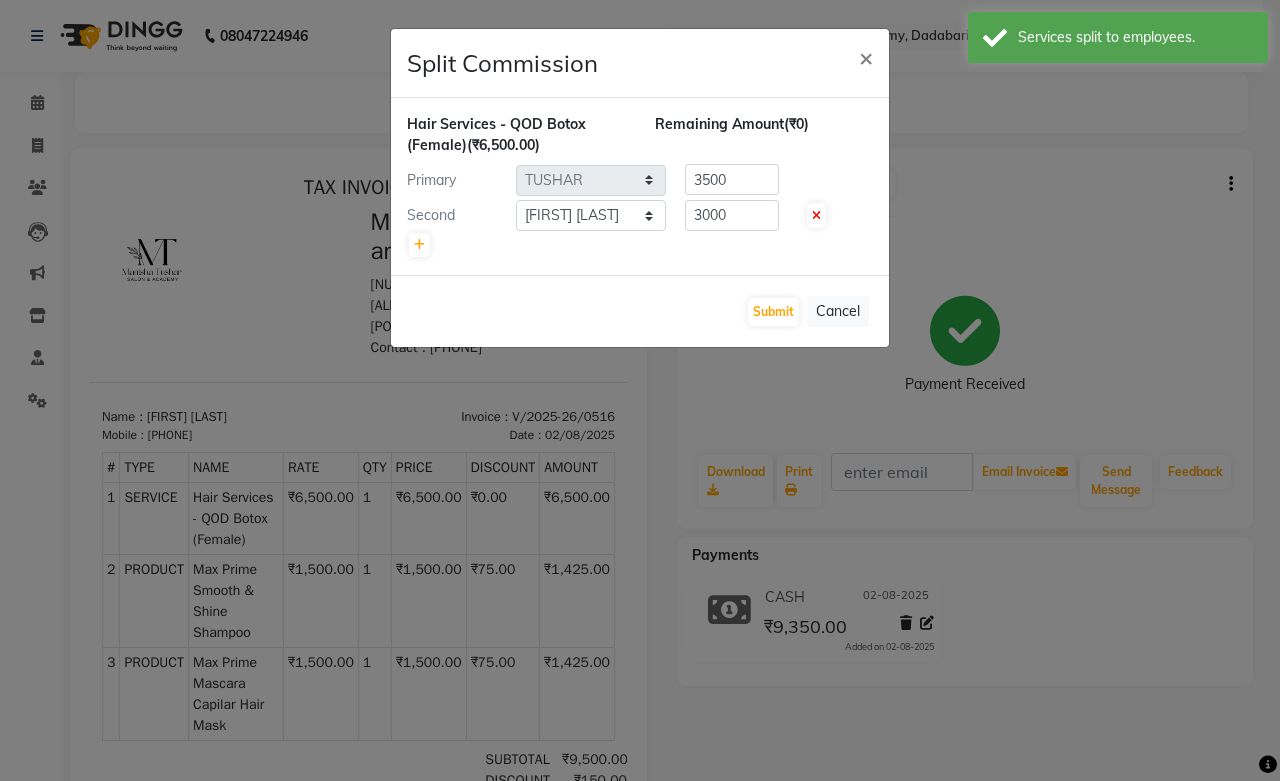 type 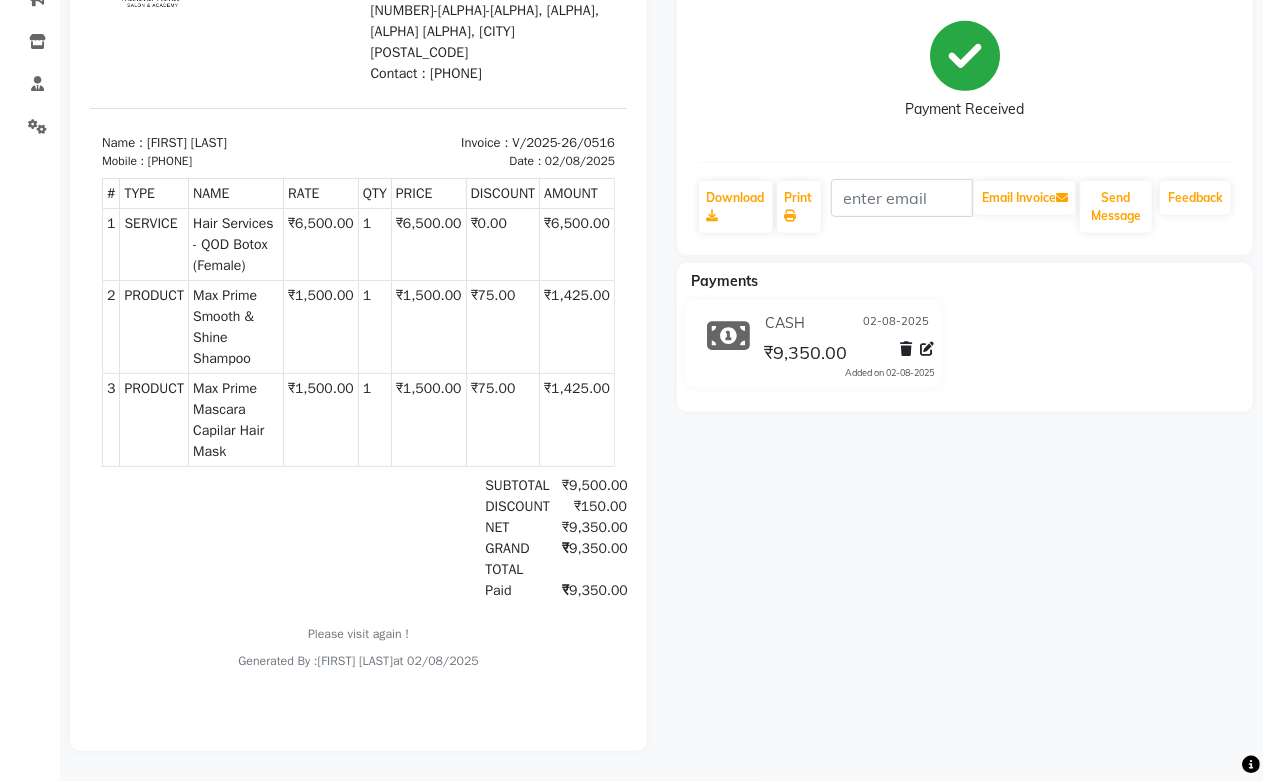 scroll, scrollTop: 0, scrollLeft: 0, axis: both 